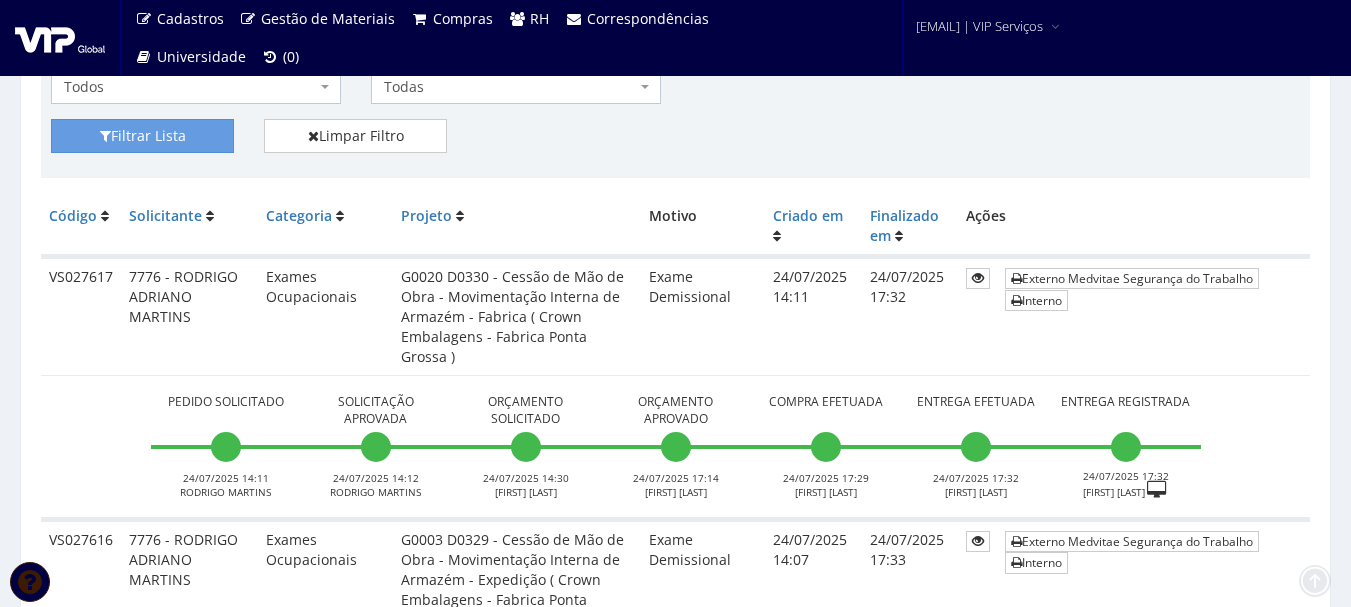 scroll, scrollTop: 600, scrollLeft: 0, axis: vertical 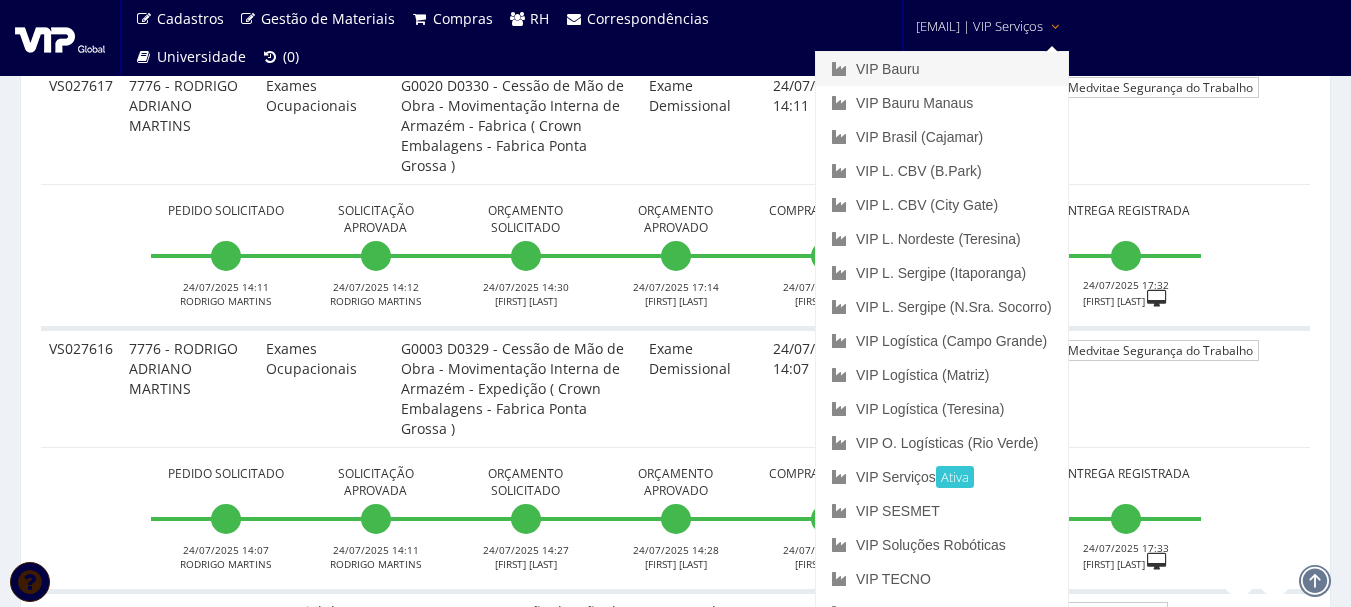 click on "VIP Bauru" at bounding box center (942, 69) 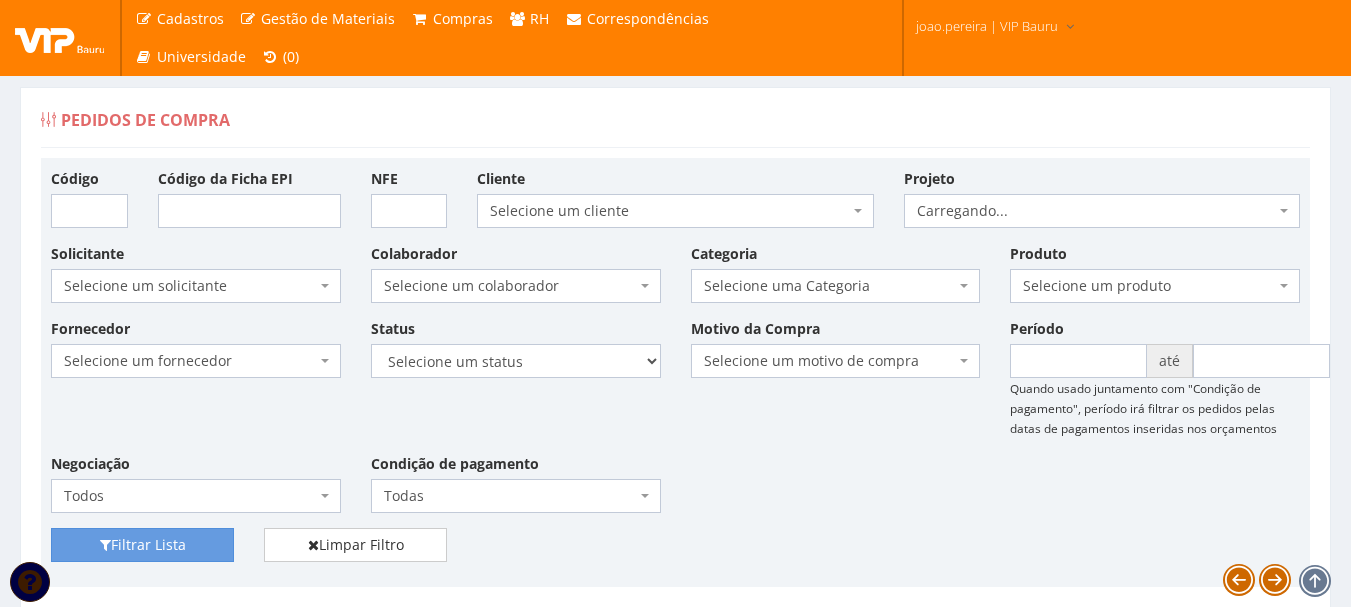 scroll, scrollTop: 0, scrollLeft: 0, axis: both 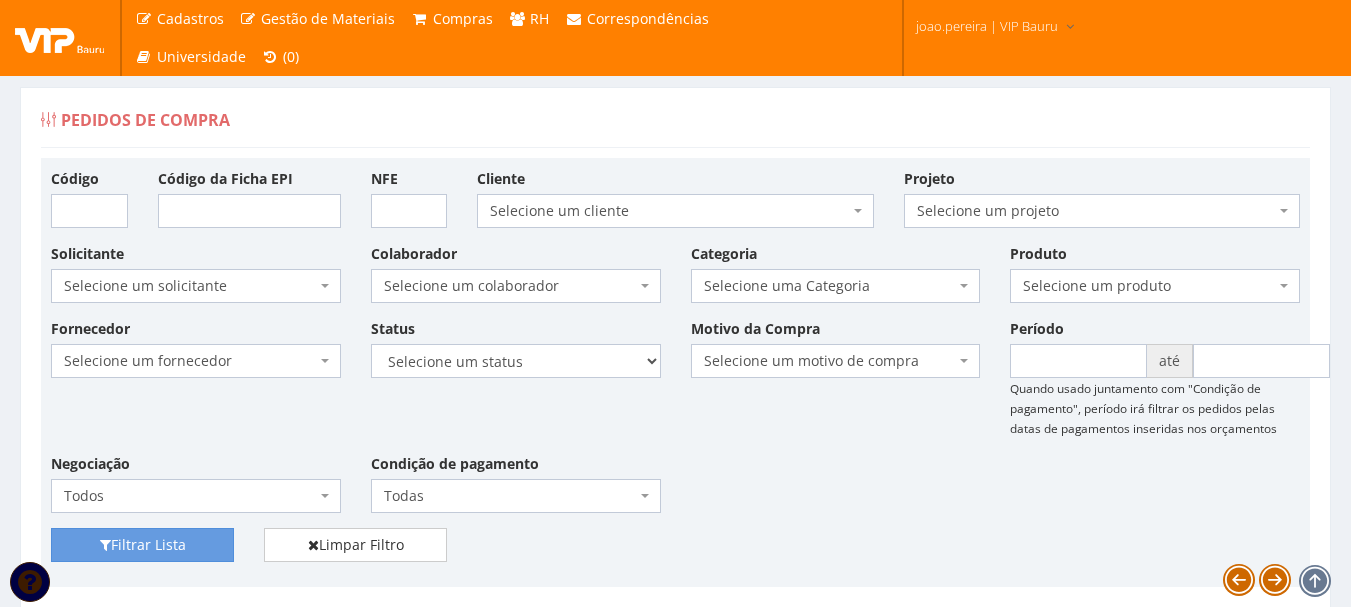 click on "Fornecedor
Selecione um fornecedor ******** ******** 1000 MARCAS BRASIL 123 MILHAS 2WD SOLUÇÕES E CONTROLES DE PRAGAS 4SHOW COMERCIO DE ELETRONICOS LTDA 50 Hotel A C A DIAS COMERCIAL A Centro Oeste Tubos e Conexões A F M DE MELO ME A FLORA SAVASSI LTDA A INDUSTRIAL A R G3 TELECOM ASSOCIADOS LTDA A Z ELETRICOS A. S. COELHO A.F.P. TRANSPORTES CONFIANCA LTDA A2L-EPI LTDA Abate Imunizacao de Ambientes e Servicos Ltda Abra Promocional Abrafer ABSOLUTA EQUIPAMENTOS E SERVICOS ABSOLUTTASHOP AC CARPINTARIA, REFORMAS EM GERAL Ac Coelho Acacia Medicina do Trabalho - Uberlândia MG ACACIA UBERABA MEDICINA DO TRABALHO Ação Med Acaso Impressões Acbz Importação e Comércio Ltda AÇO E AÇO VERGALHOES LTDA Açojota Bauru ACQUAECO WASH Adailton de Jesus Santos ADALBERTO CHAVES E CARIMBOS ADEGRAF ETIQUETAS ADESIVAS LTDA Adelpack Fitas Adesivas Adelson Feiras e Eventos LTDA ADEMAQ IND. E COM DE EQUIPAMENTOS PARA ESCRITÓRIO LTDA - EPP Ademar Pedro de Godoi - Me ADENILSON APARECIDO SILVEIRA E SOUZA ALIMPA" at bounding box center (675, 423) 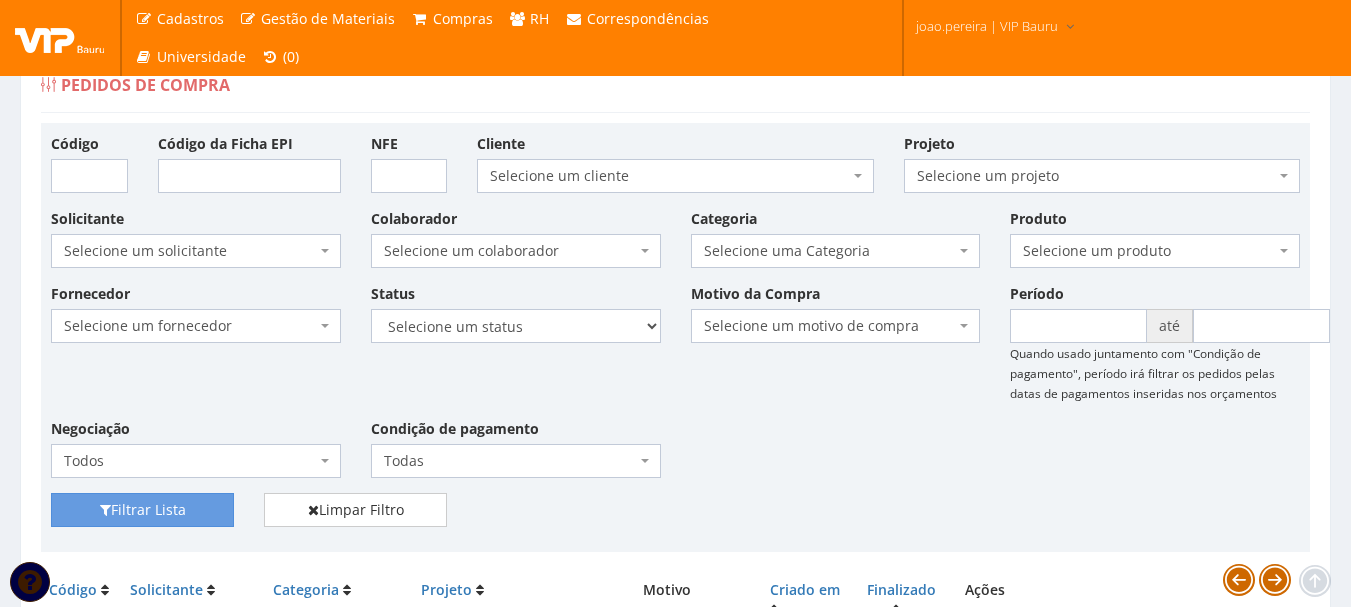 scroll, scrollTop: 0, scrollLeft: 0, axis: both 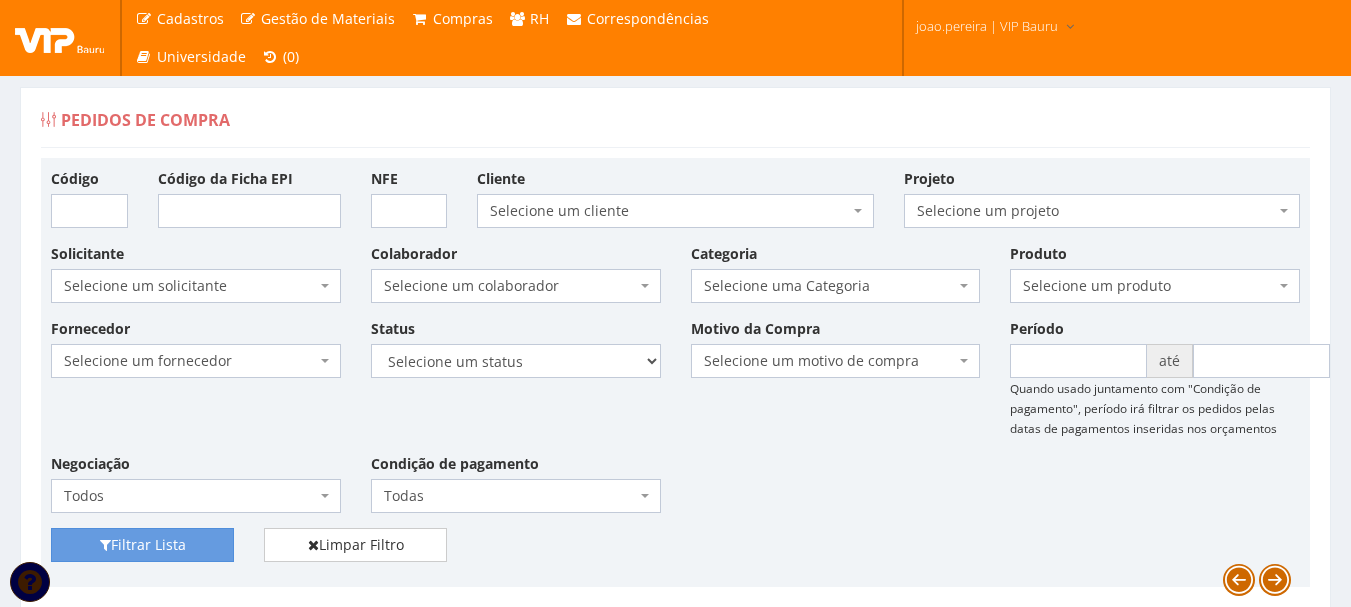 click on "Fornecedor
Selecione um fornecedor ******** ******** 1000 MARCAS BRASIL 123 MILHAS 2WD SOLUÇÕES E CONTROLES DE PRAGAS 4SHOW COMERCIO DE ELETRONICOS LTDA 50 Hotel A C A DIAS COMERCIAL A Centro Oeste Tubos e Conexões A F M DE MELO ME A FLORA SAVASSI LTDA A INDUSTRIAL A R G3 TELECOM ASSOCIADOS LTDA A Z ELETRICOS A. S. COELHO A.F.P. TRANSPORTES CONFIANCA LTDA A2L-EPI LTDA Abate Imunizacao de Ambientes e Servicos Ltda Abra Promocional Abrafer ABSOLUTA EQUIPAMENTOS E SERVICOS ABSOLUTTASHOP AC CARPINTARIA, REFORMAS EM GERAL Ac Coelho Acacia Medicina do Trabalho - Uberlândia MG ACACIA UBERABA MEDICINA DO TRABALHO Ação Med Acaso Impressões Acbz Importação e Comércio Ltda AÇO E AÇO VERGALHOES LTDA Açojota Bauru ACQUAECO WASH Adailton de Jesus Santos ADALBERTO CHAVES E CARIMBOS ADEGRAF ETIQUETAS ADESIVAS LTDA Adelpack Fitas Adesivas Adelson Feiras e Eventos LTDA ADEMAQ IND. E COM DE EQUIPAMENTOS PARA ESCRITÓRIO LTDA - EPP Ademar Pedro de Godoi - Me ADENILSON APARECIDO SILVEIRA E SOUZA ALIMPA" at bounding box center (675, 423) 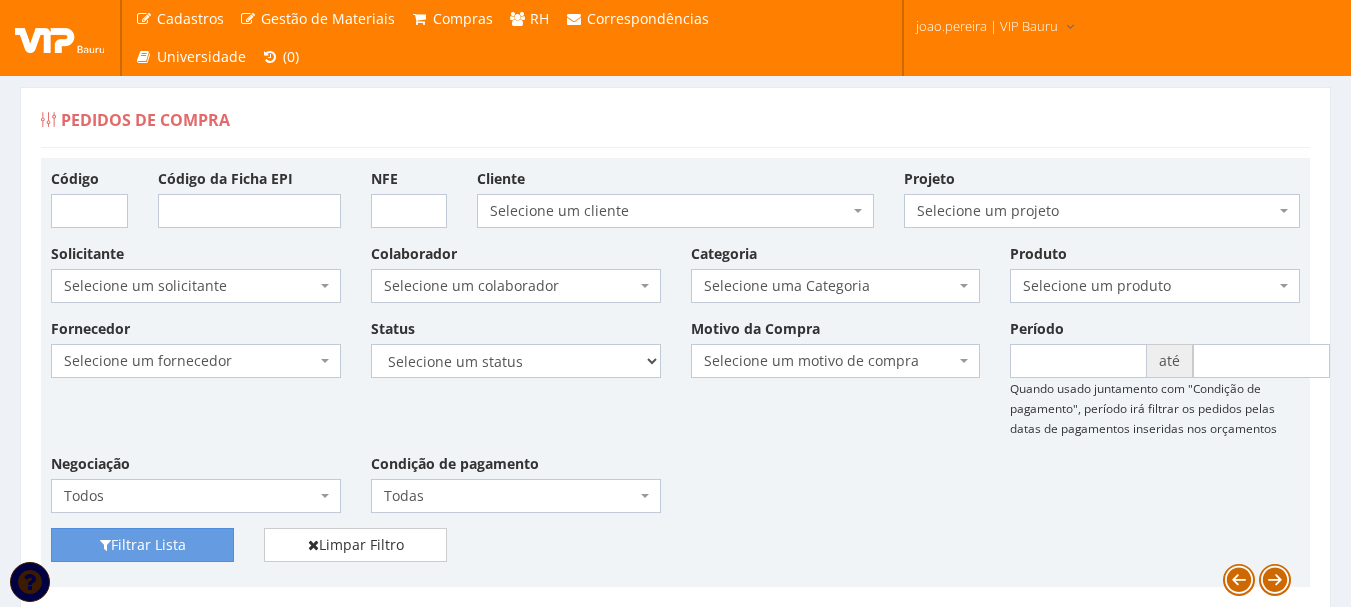 click on "Fornecedor
Selecione um fornecedor ******** ******** 1000 MARCAS BRASIL 123 MILHAS 2WD SOLUÇÕES E CONTROLES DE PRAGAS 4SHOW COMERCIO DE ELETRONICOS LTDA 50 Hotel A C A DIAS COMERCIAL A Centro Oeste Tubos e Conexões A F M DE MELO ME A FLORA SAVASSI LTDA A INDUSTRIAL A R G3 TELECOM ASSOCIADOS LTDA A Z ELETRICOS A. S. COELHO A.F.P. TRANSPORTES CONFIANCA LTDA A2L-EPI LTDA Abate Imunizacao de Ambientes e Servicos Ltda Abra Promocional Abrafer ABSOLUTA EQUIPAMENTOS E SERVICOS ABSOLUTTASHOP AC CARPINTARIA, REFORMAS EM GERAL Ac Coelho Acacia Medicina do Trabalho - Uberlândia MG ACACIA UBERABA MEDICINA DO TRABALHO Ação Med Acaso Impressões Acbz Importação e Comércio Ltda AÇO E AÇO VERGALHOES LTDA Açojota Bauru ACQUAECO WASH Adailton de Jesus Santos ADALBERTO CHAVES E CARIMBOS ADEGRAF ETIQUETAS ADESIVAS LTDA Adelpack Fitas Adesivas Adelson Feiras e Eventos LTDA ADEMAQ IND. E COM DE EQUIPAMENTOS PARA ESCRITÓRIO LTDA - EPP Ademar Pedro de Godoi - Me ADENILSON APARECIDO SILVEIRA E SOUZA ALIMPA" at bounding box center (675, 423) 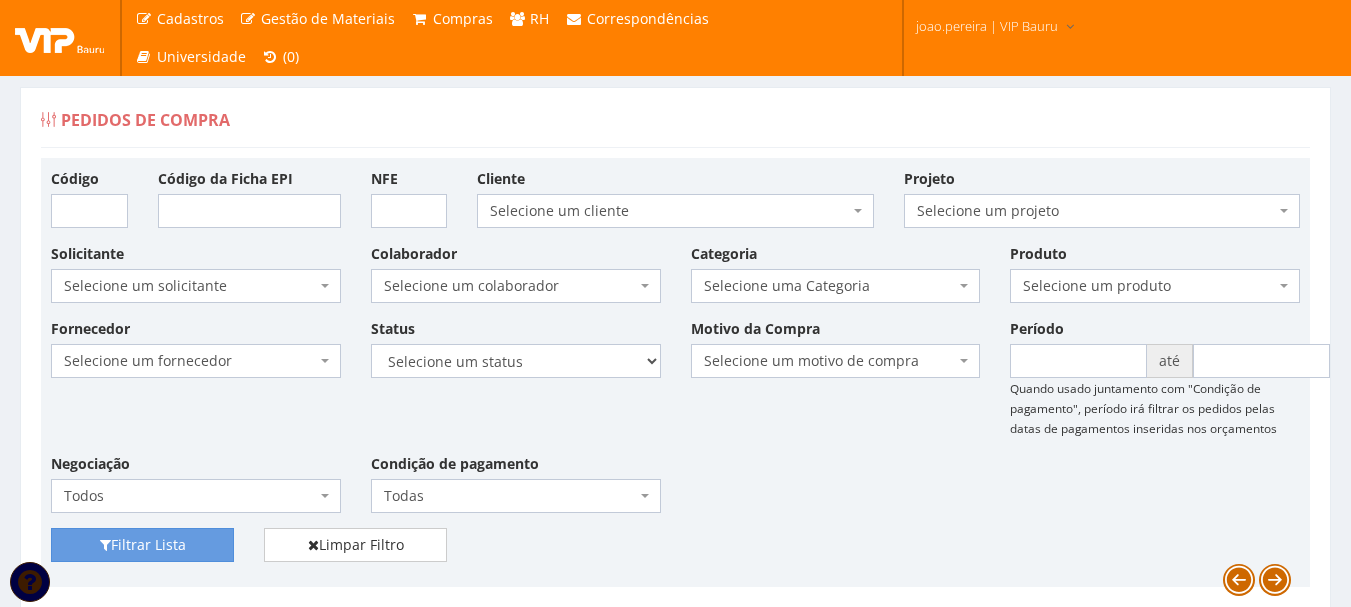 click on "Fornecedor
Selecione um fornecedor ******** ******** 1000 MARCAS BRASIL 123 MILHAS 2WD SOLUÇÕES E CONTROLES DE PRAGAS 4SHOW COMERCIO DE ELETRONICOS LTDA 50 Hotel A C A DIAS COMERCIAL A Centro Oeste Tubos e Conexões A F M DE MELO ME A FLORA SAVASSI LTDA A INDUSTRIAL A R G3 TELECOM ASSOCIADOS LTDA A Z ELETRICOS A. S. COELHO A.F.P. TRANSPORTES CONFIANCA LTDA A2L-EPI LTDA Abate Imunizacao de Ambientes e Servicos Ltda Abra Promocional Abrafer ABSOLUTA EQUIPAMENTOS E SERVICOS ABSOLUTTASHOP AC CARPINTARIA, REFORMAS EM GERAL Ac Coelho Acacia Medicina do Trabalho - Uberlândia MG ACACIA UBERABA MEDICINA DO TRABALHO Ação Med Acaso Impressões Acbz Importação e Comércio Ltda AÇO E AÇO VERGALHOES LTDA Açojota Bauru ACQUAECO WASH Adailton de Jesus Santos ADALBERTO CHAVES E CARIMBOS ADEGRAF ETIQUETAS ADESIVAS LTDA Adelpack Fitas Adesivas Adelson Feiras e Eventos LTDA ADEMAQ IND. E COM DE EQUIPAMENTOS PARA ESCRITÓRIO LTDA - EPP Ademar Pedro de Godoi - Me ADENILSON APARECIDO SILVEIRA E SOUZA ALIMPA" at bounding box center (675, 423) 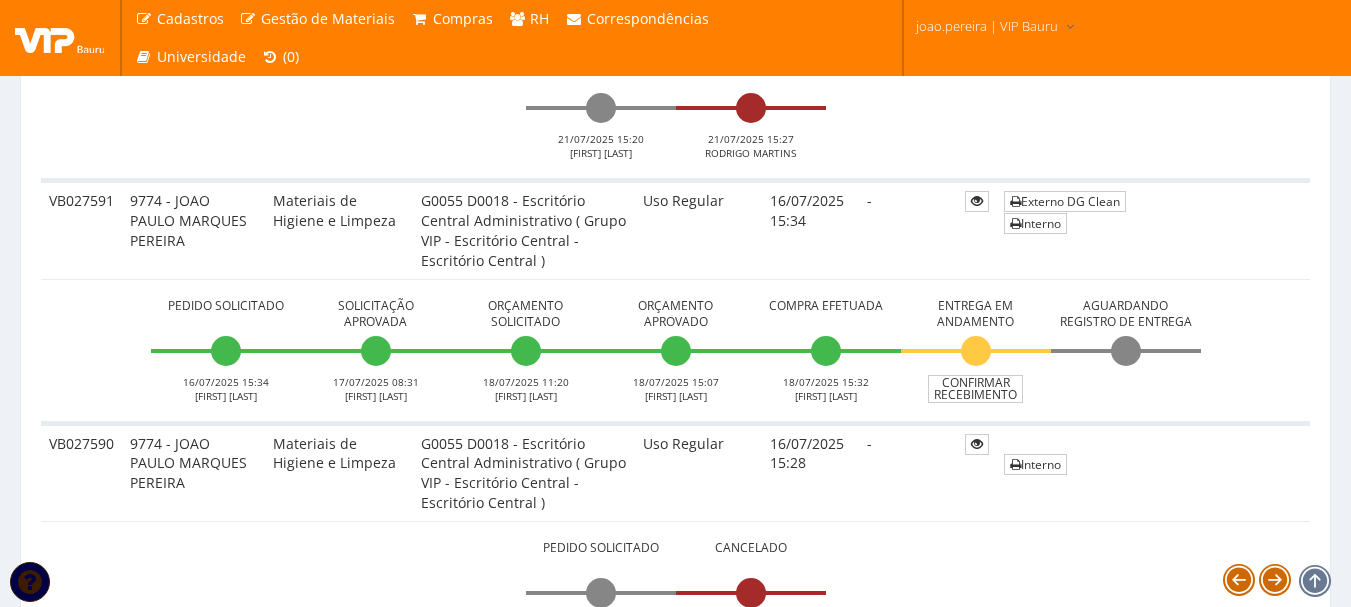 scroll, scrollTop: 1900, scrollLeft: 0, axis: vertical 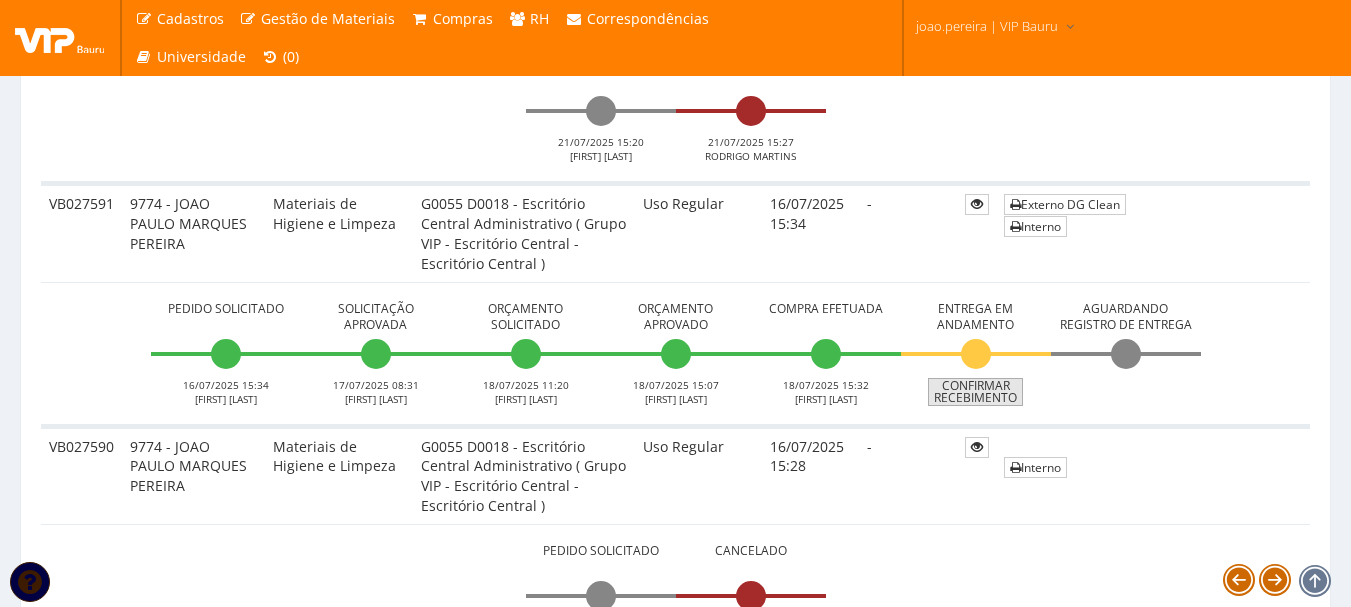 click on "Confirmar Recebimento" at bounding box center [975, 392] 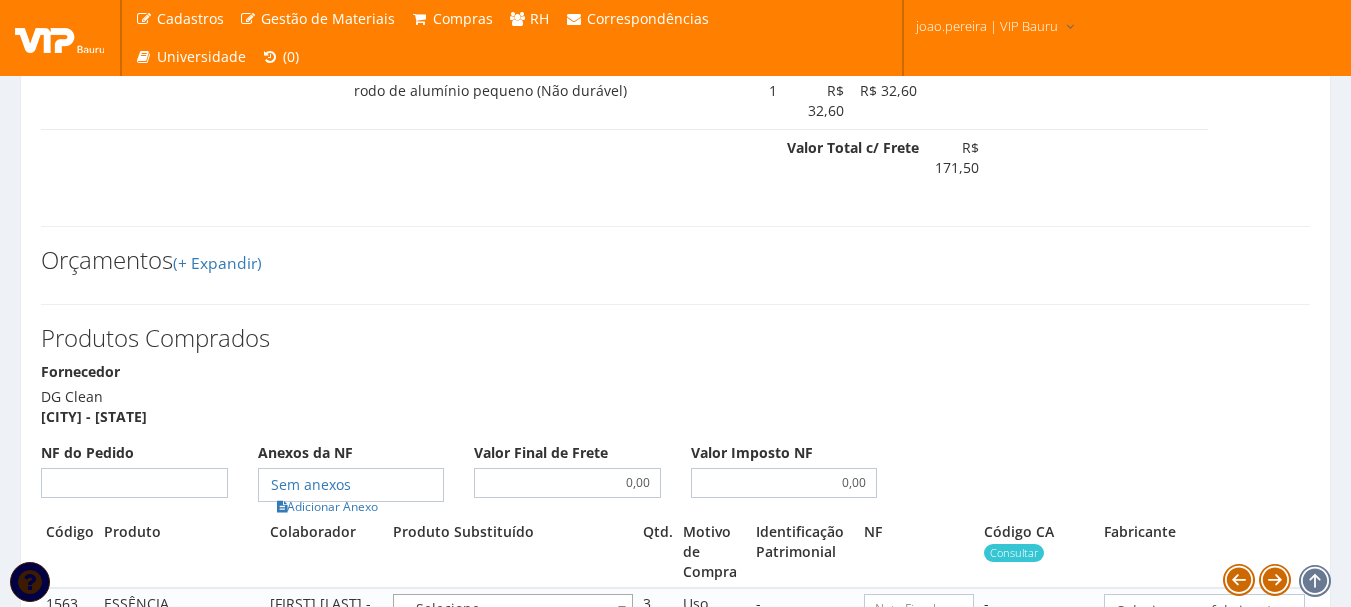 scroll, scrollTop: 1200, scrollLeft: 0, axis: vertical 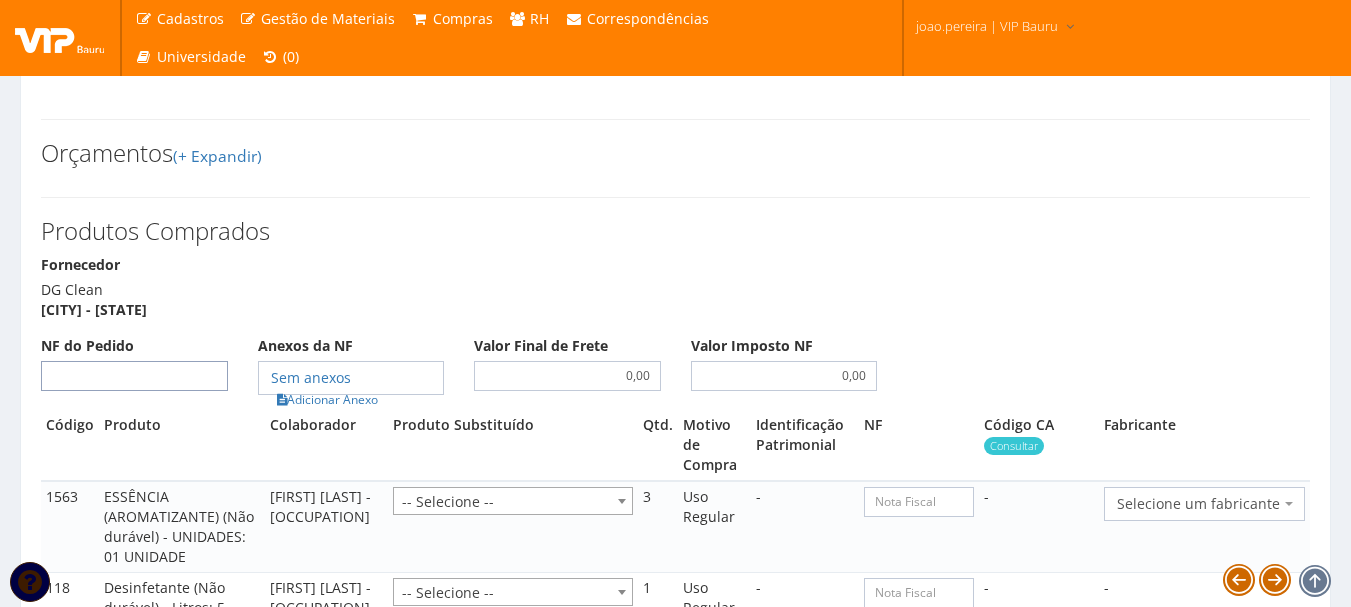 click on "NF do Pedido" at bounding box center [134, 376] 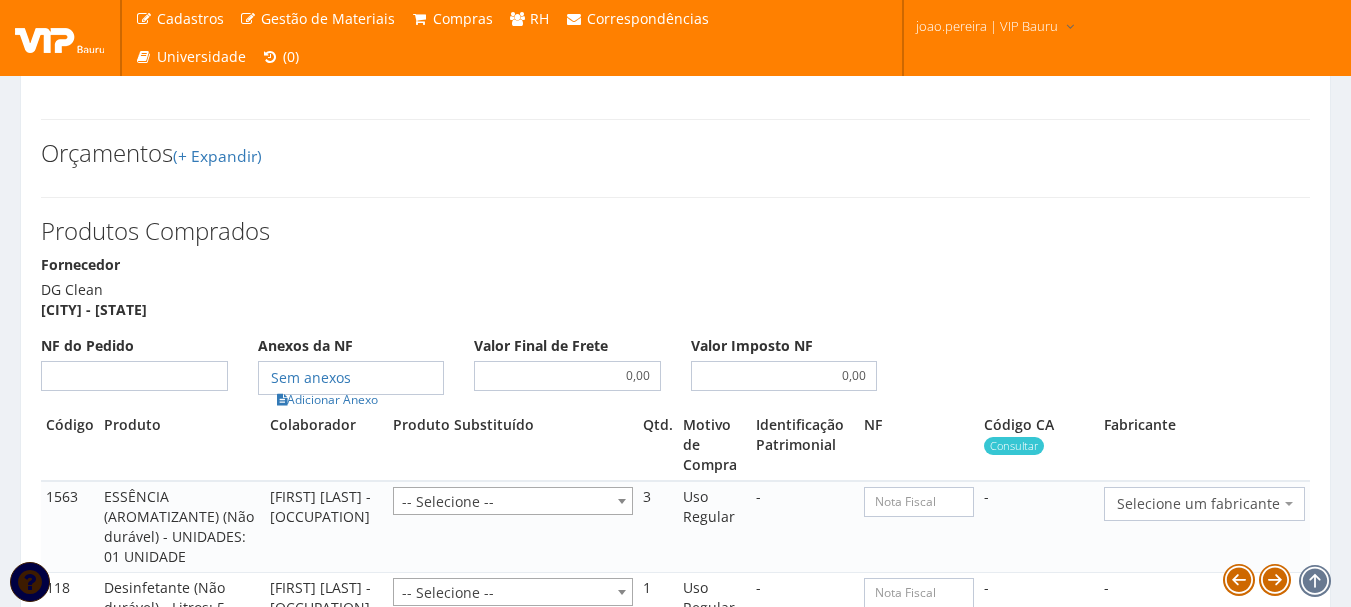 scroll, scrollTop: 1300, scrollLeft: 0, axis: vertical 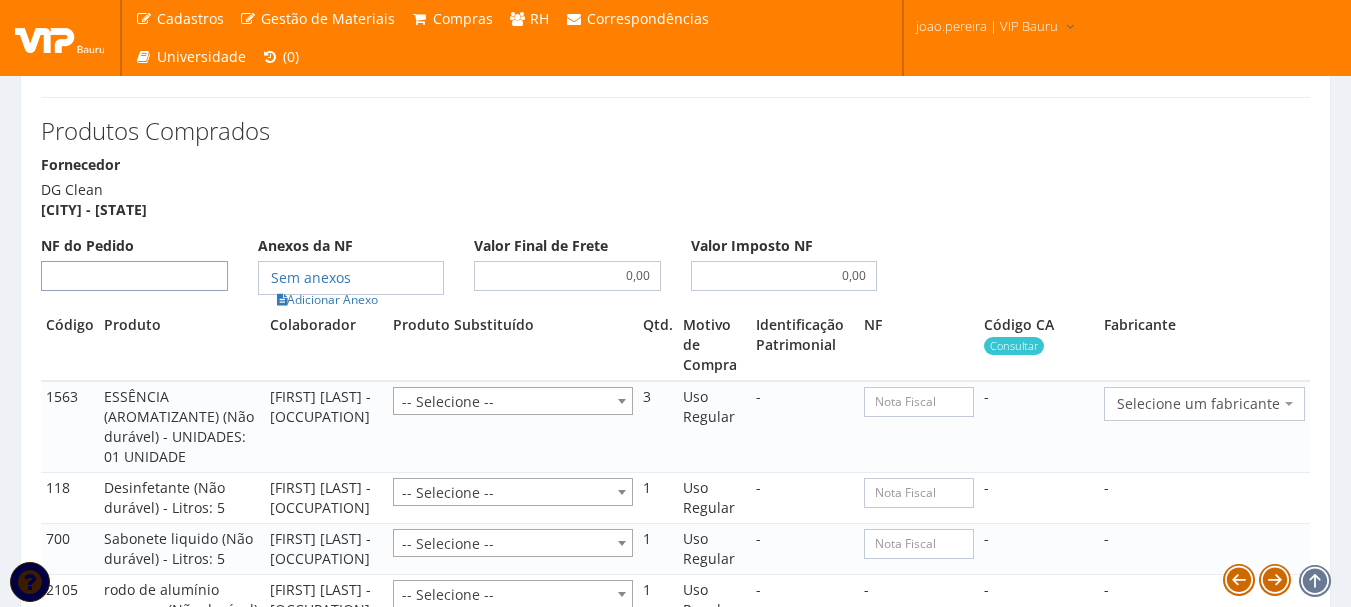 click on "NF do Pedido" at bounding box center (134, 276) 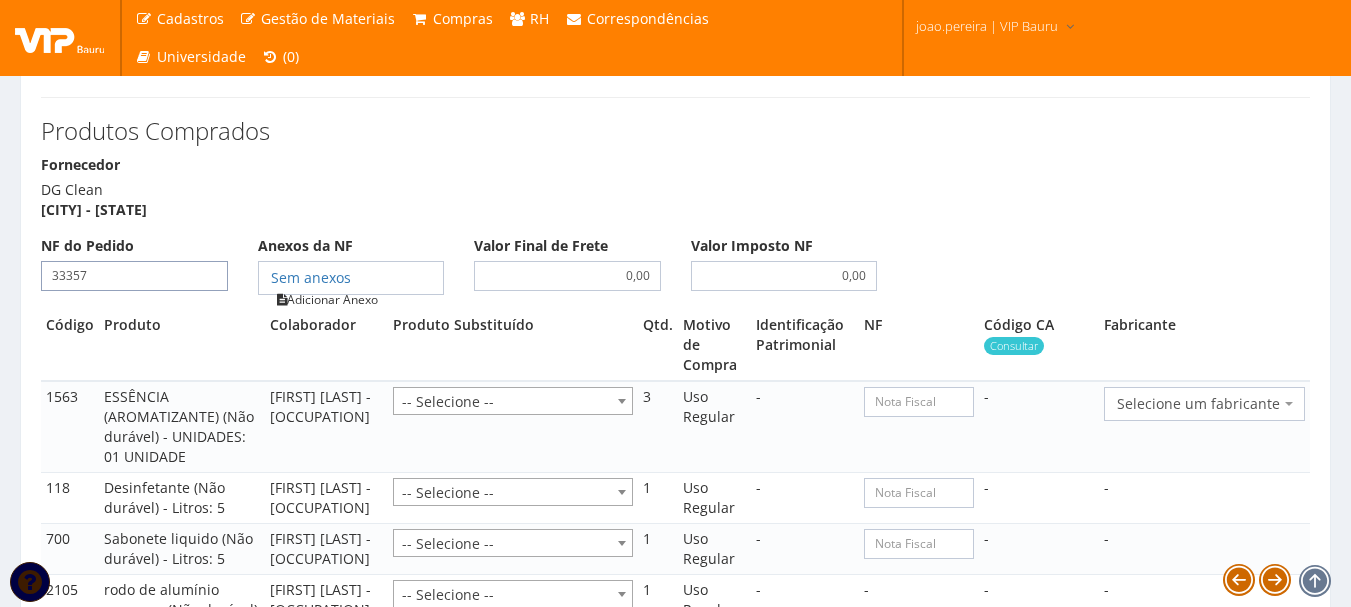 type on "33357" 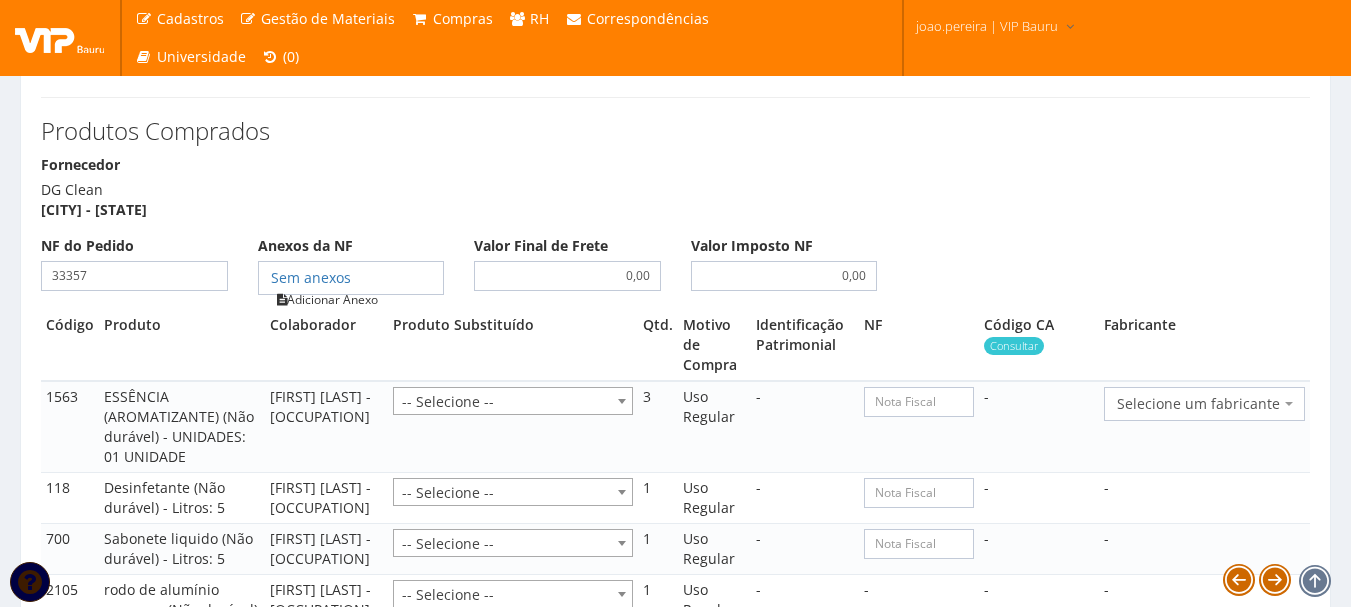 type on "33357" 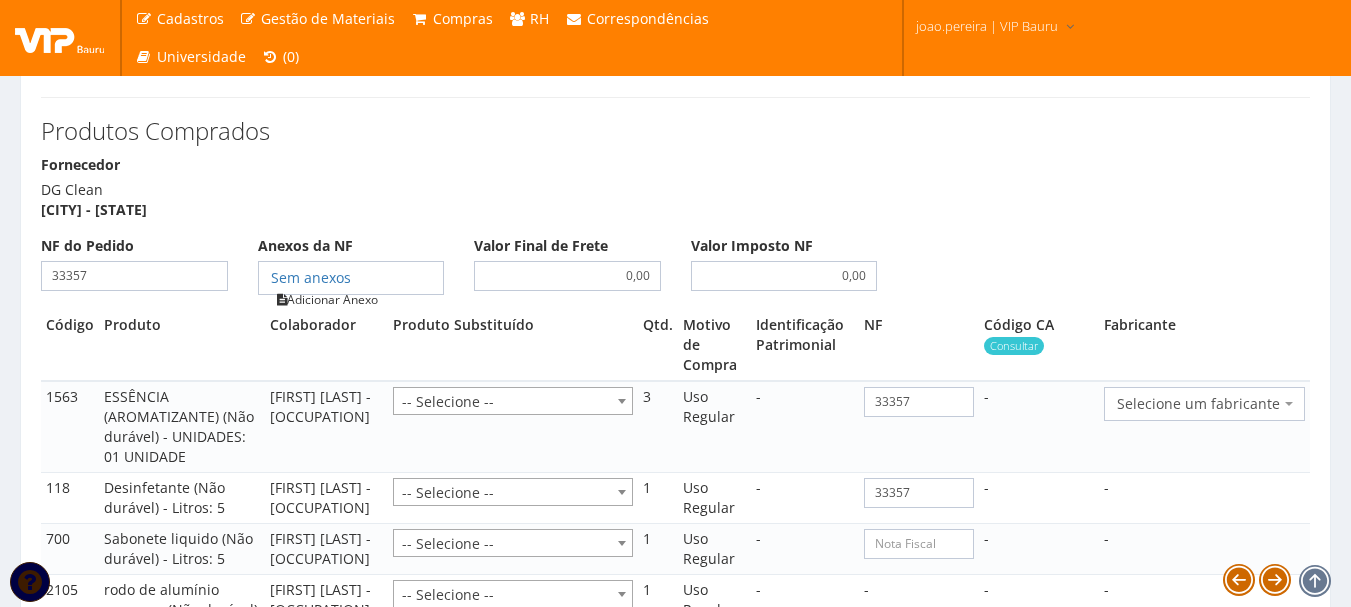 type on "33357" 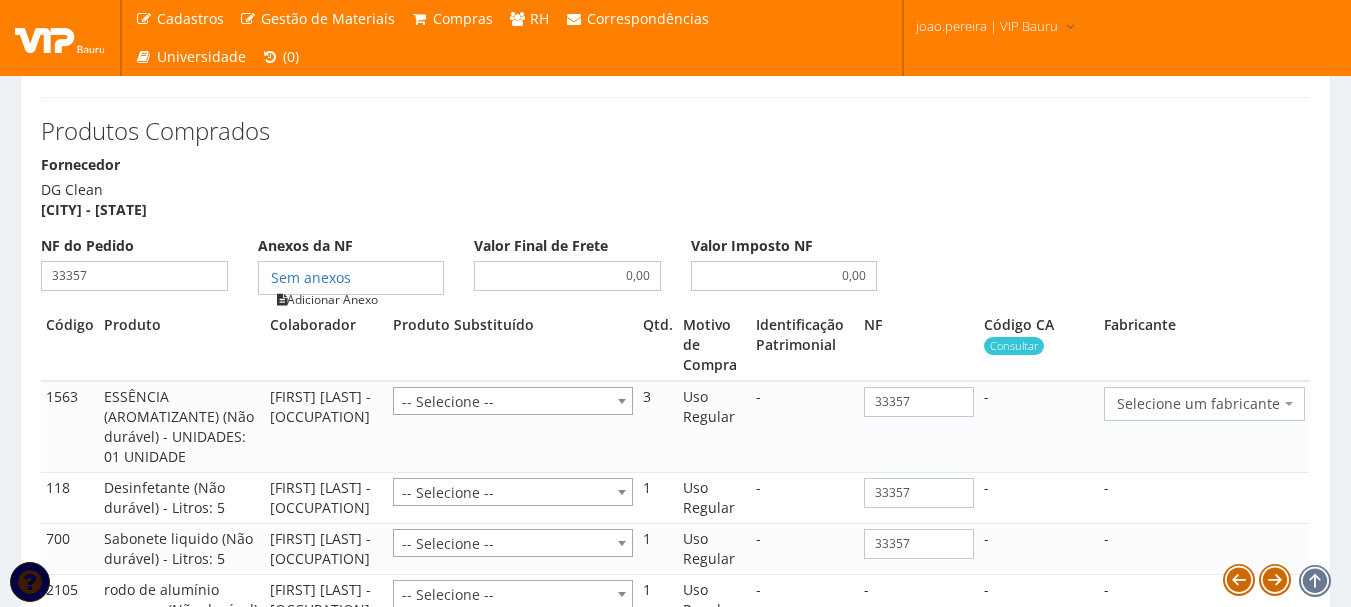 click on "Adicionar Anexo" at bounding box center [327, 299] 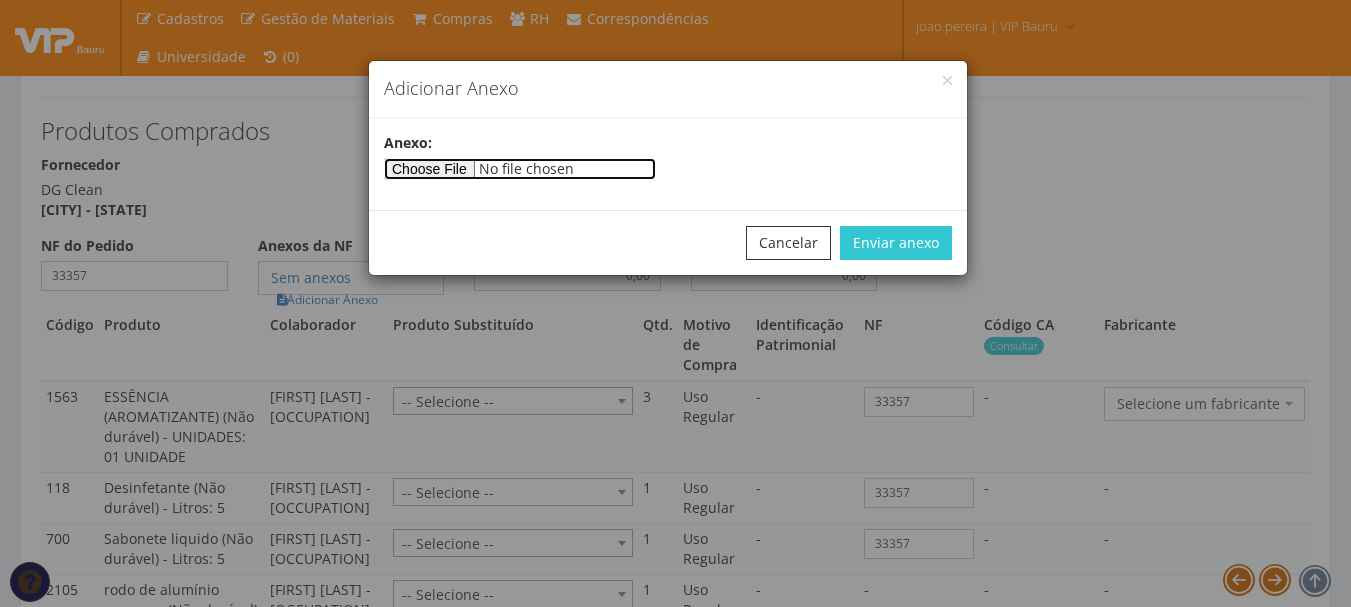 click at bounding box center (520, 169) 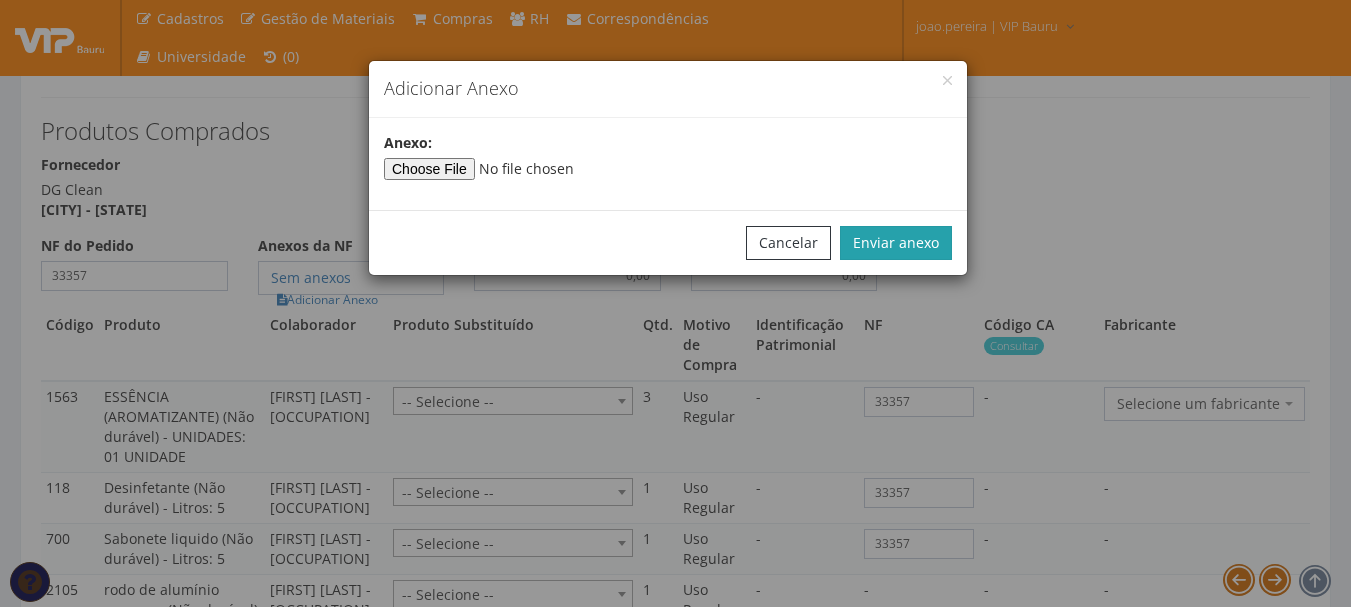 click on "Enviar anexo" at bounding box center (896, 243) 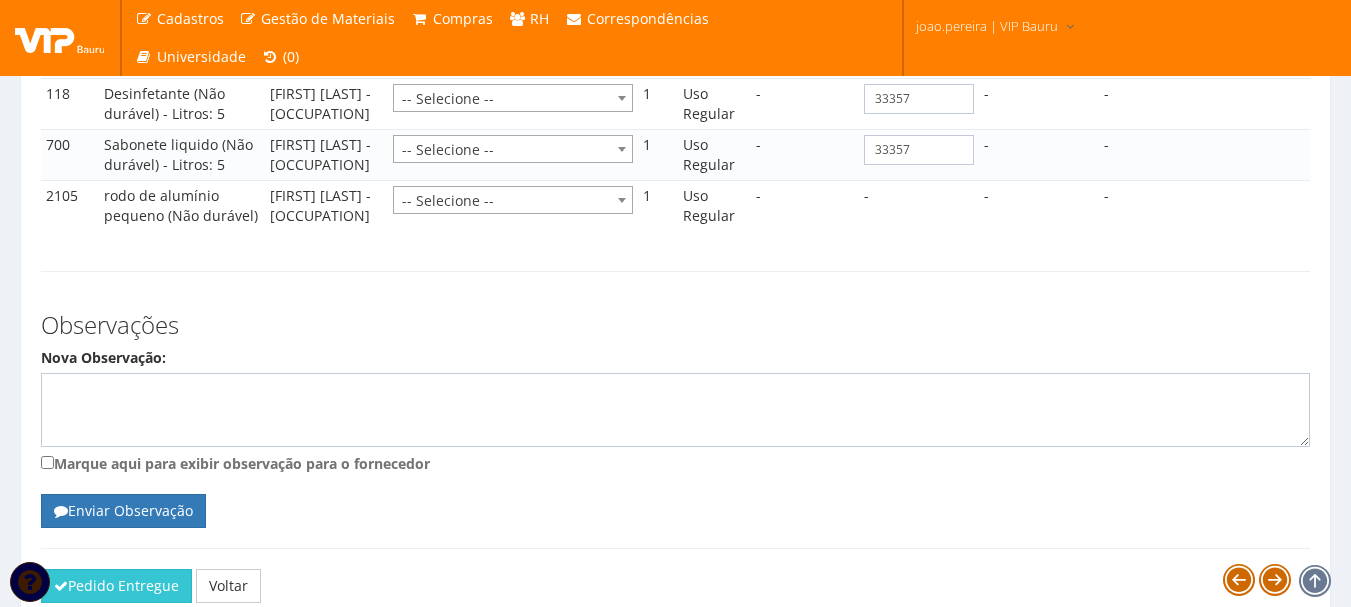 scroll, scrollTop: 1400, scrollLeft: 0, axis: vertical 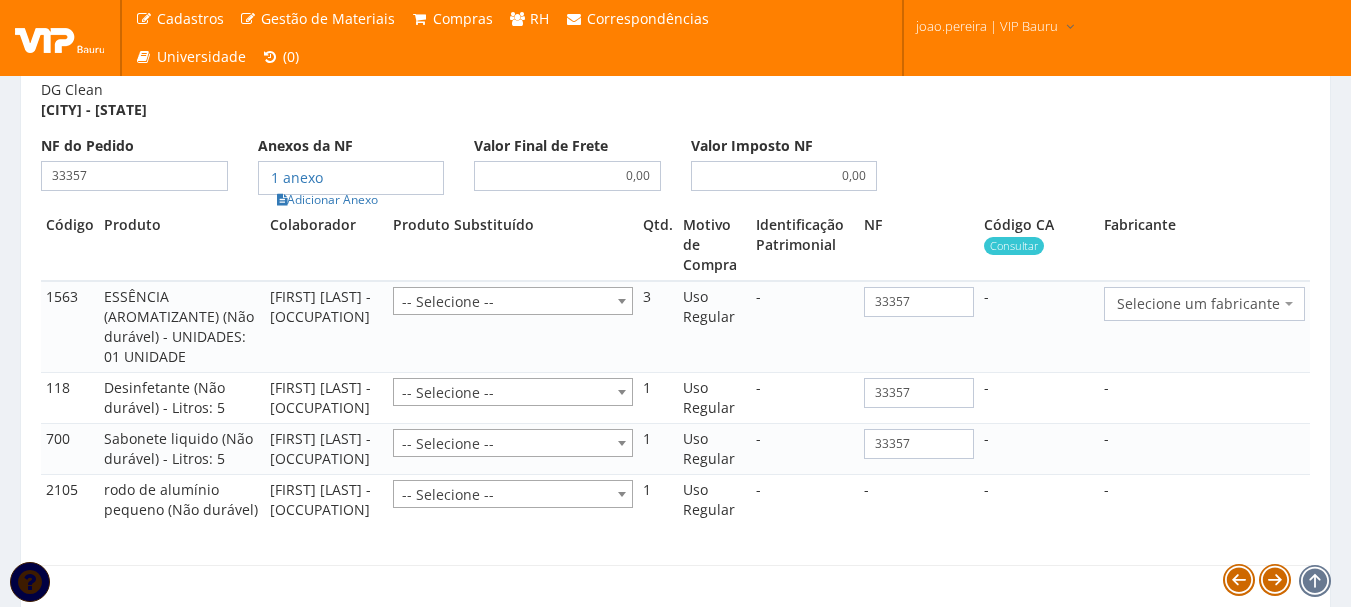 click on "Selecione um fabricante 2E Comercio de Alimentos e Servicos Ltda. - ME 3m do Brasil Ltda A B V Fernandes A C A DIAS COMERCIAL A M dos Anjos Silva A M Loterio A Moderna Limpa Fossa Ltda ME A S COELHO ME A. F. S. Equipamentos de Protecao Individual Ltda A. M. SOARES COUROS A. M. SOARES COUROS ABRAFER Abrassete Industria e Comercio Ltda Acacia Medicina do Trabalho - [CITY] [STATE] Ação Med Medicina Extrema - [STATE] ACBZ Importação e Comércio Ltda ACER DO BRASIL LTDA acqua ja Acquablast Servicos de Hidrojato Ltda Acrilon Artefatos de Borracha e Equipamentos de Seguranca Ltda Acxsub Comércio de Alimentos Ltda ADEGRAF ETIQUETAS ADESIVAS LTDA Adelbras ind e comercio de adesivos Ltda ADEMAQ IND. E COM DE EQUIPAMENTOS PARA ESCRITÓRIO LTDA - EPP Ademar Pedro de Godoi ME Aer Restaurante Ltda AGROSOLO Bic" at bounding box center (1204, 326) 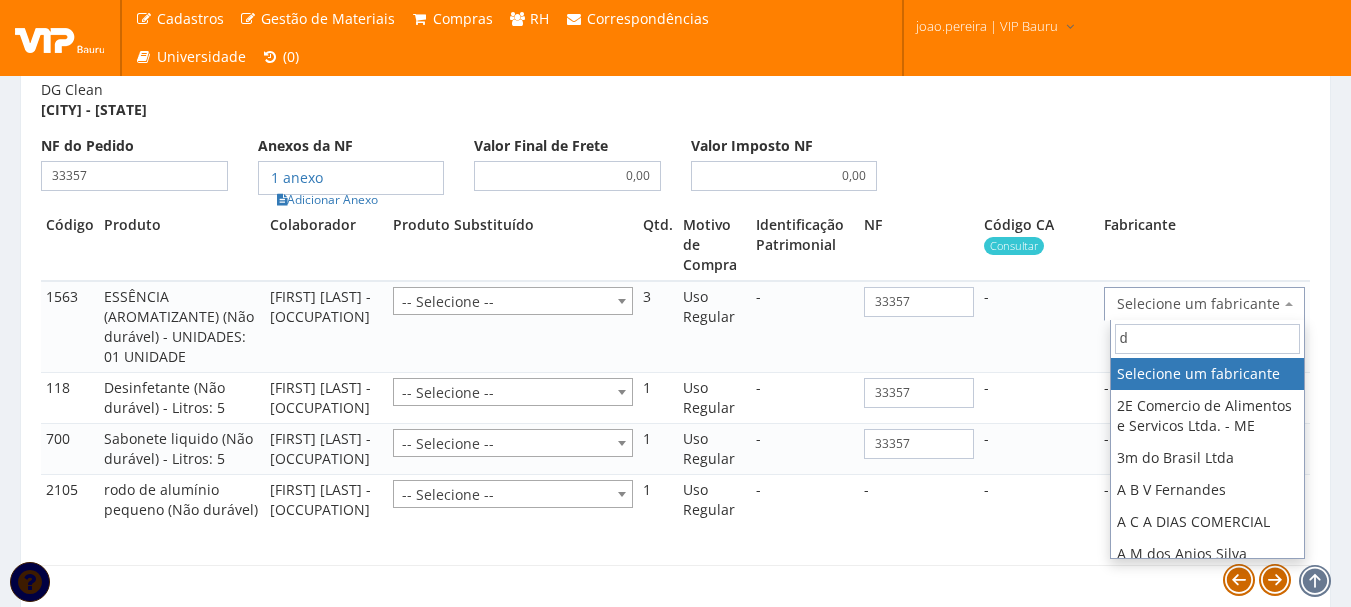 type on "dg" 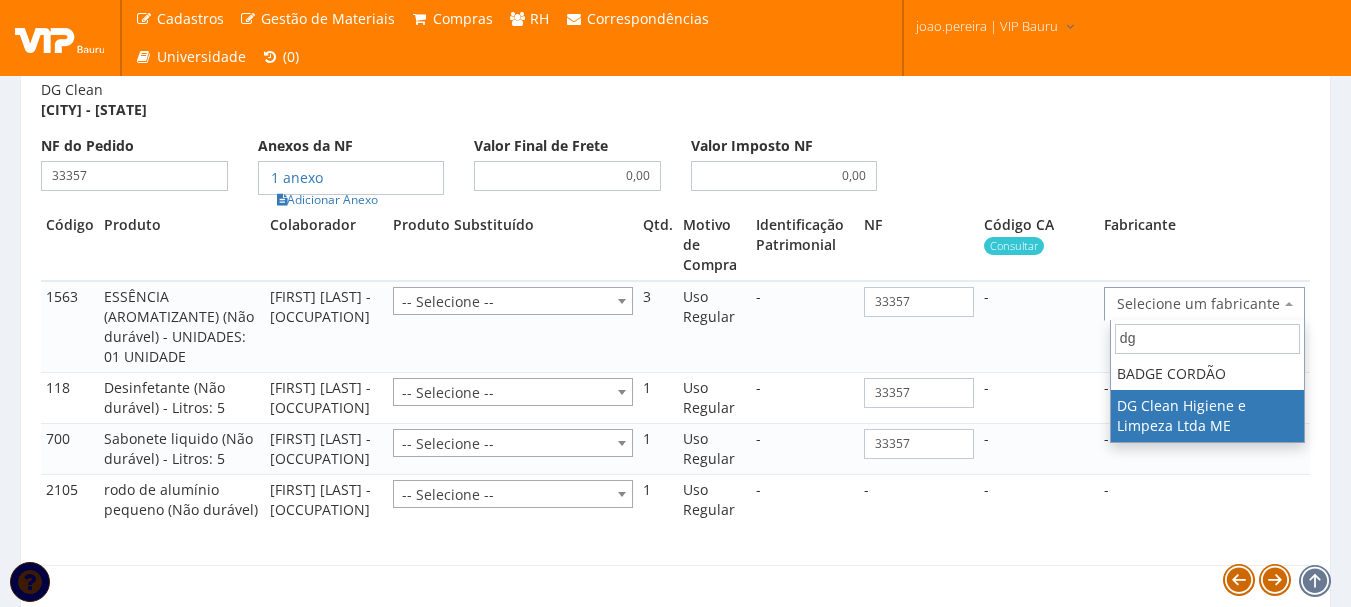 select on "272" 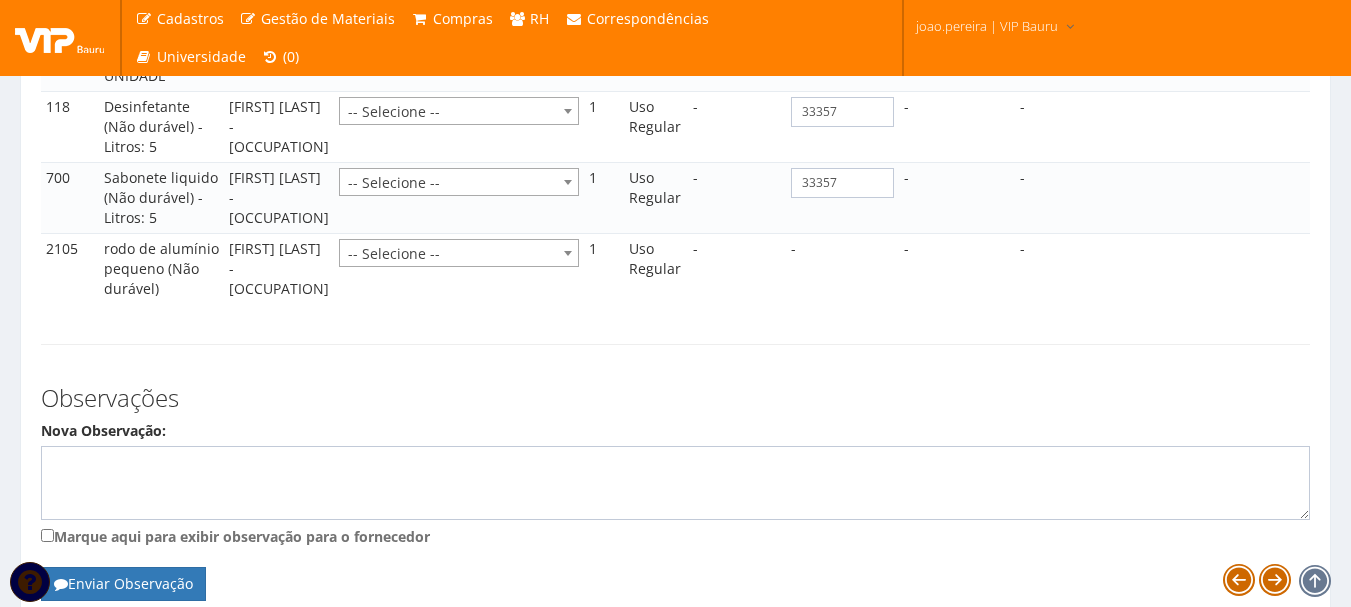 scroll, scrollTop: 2069, scrollLeft: 0, axis: vertical 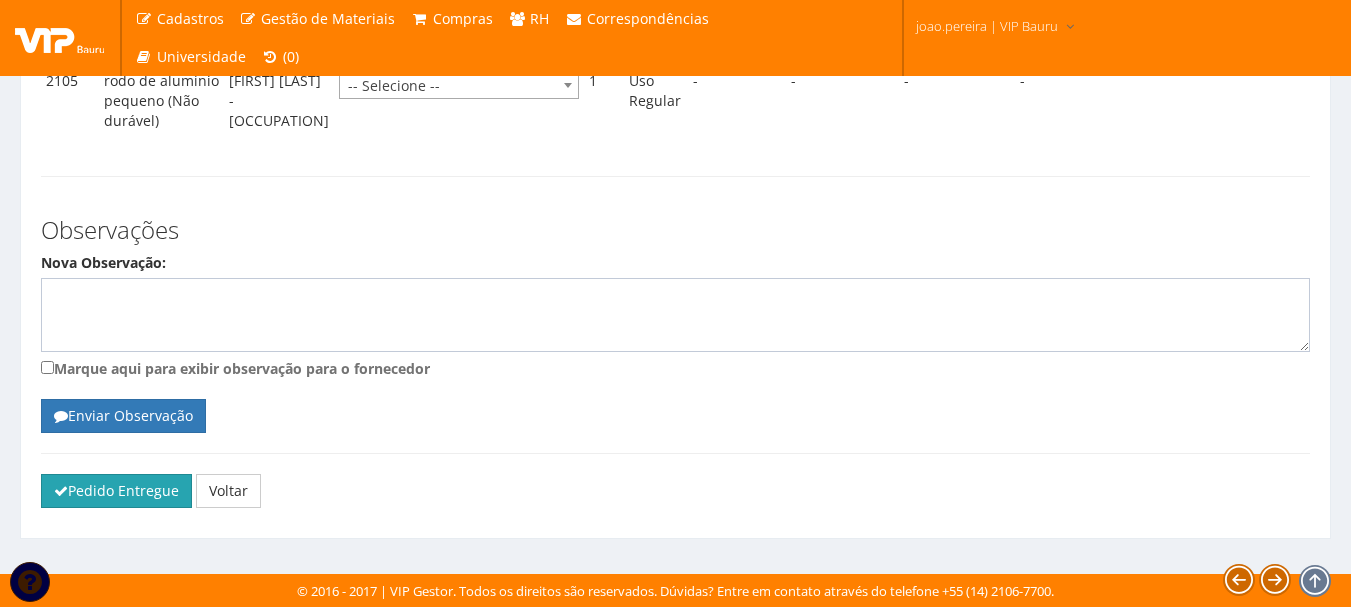 click on "Pedido Entregue" at bounding box center [116, 491] 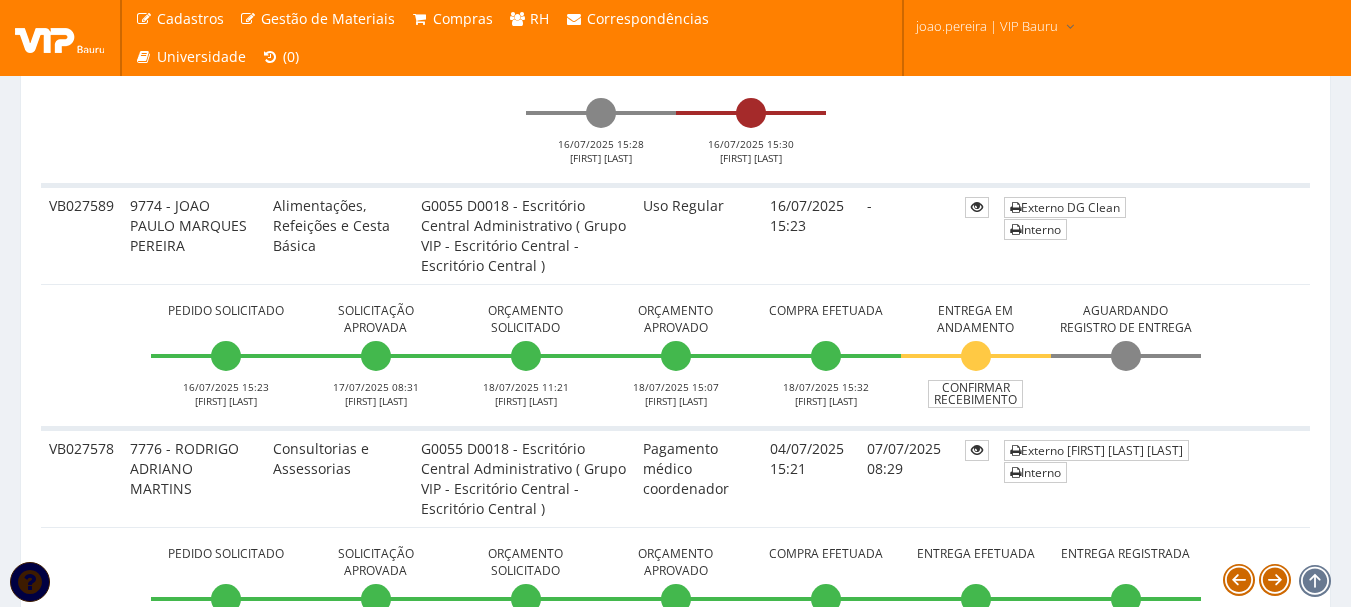scroll, scrollTop: 2400, scrollLeft: 0, axis: vertical 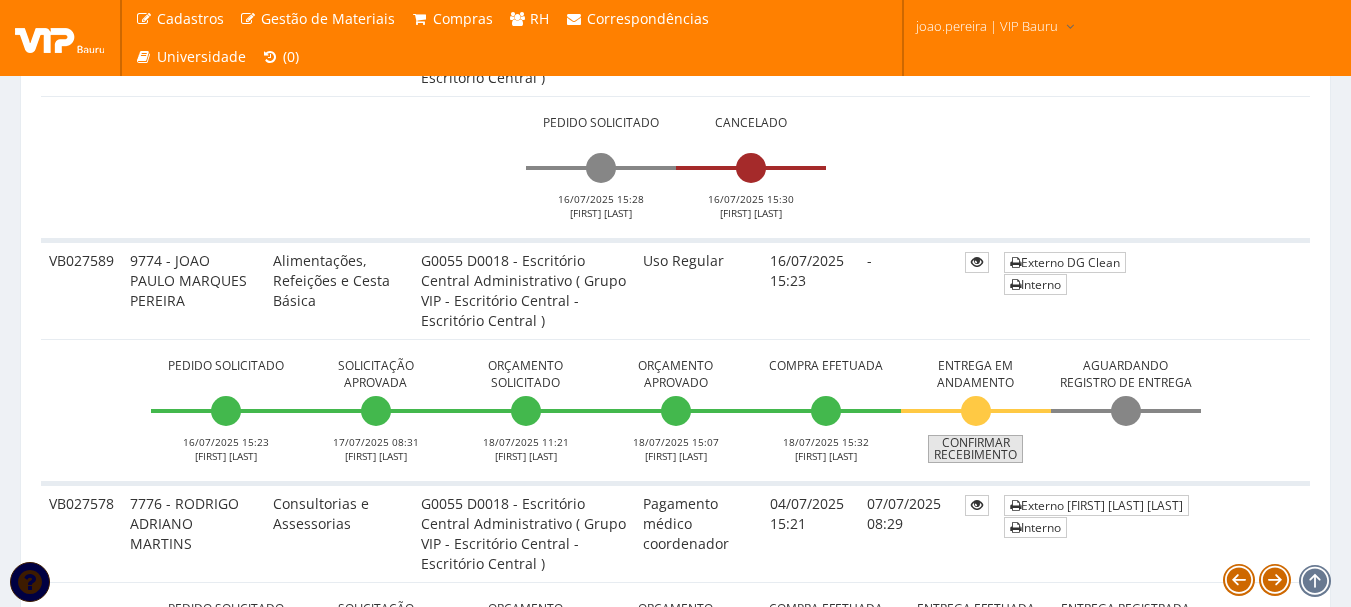 click on "Confirmar Recebimento" at bounding box center (975, 449) 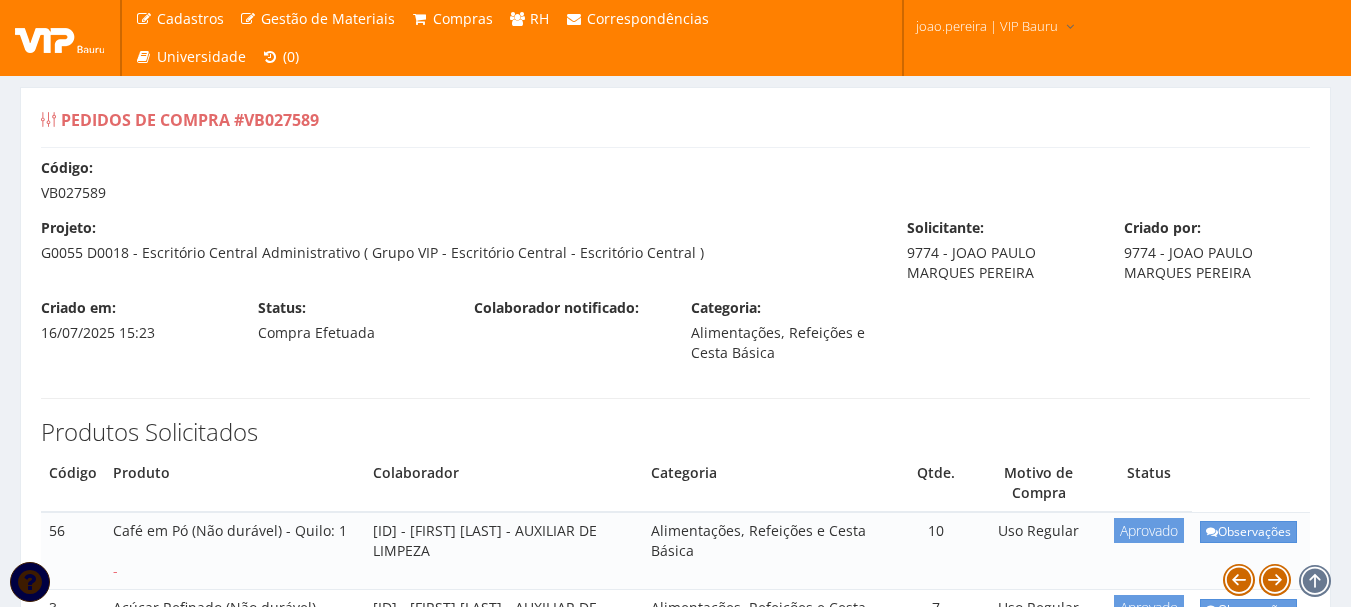 scroll, scrollTop: 0, scrollLeft: 0, axis: both 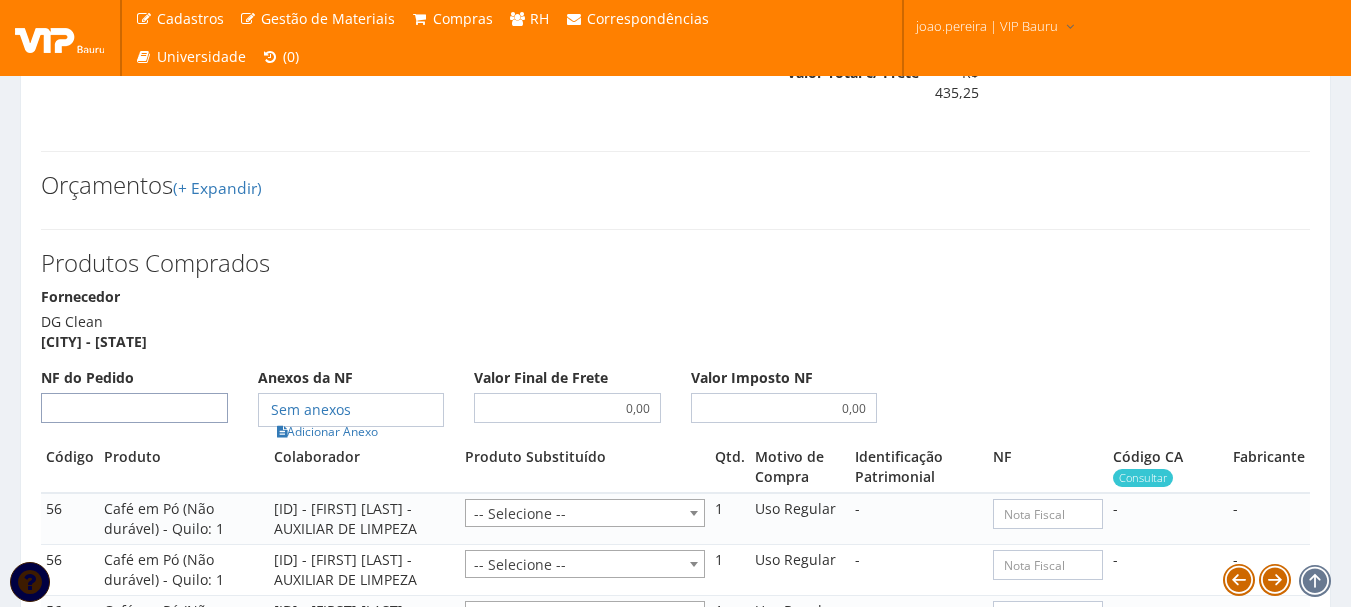 click on "NF do Pedido" at bounding box center (134, 408) 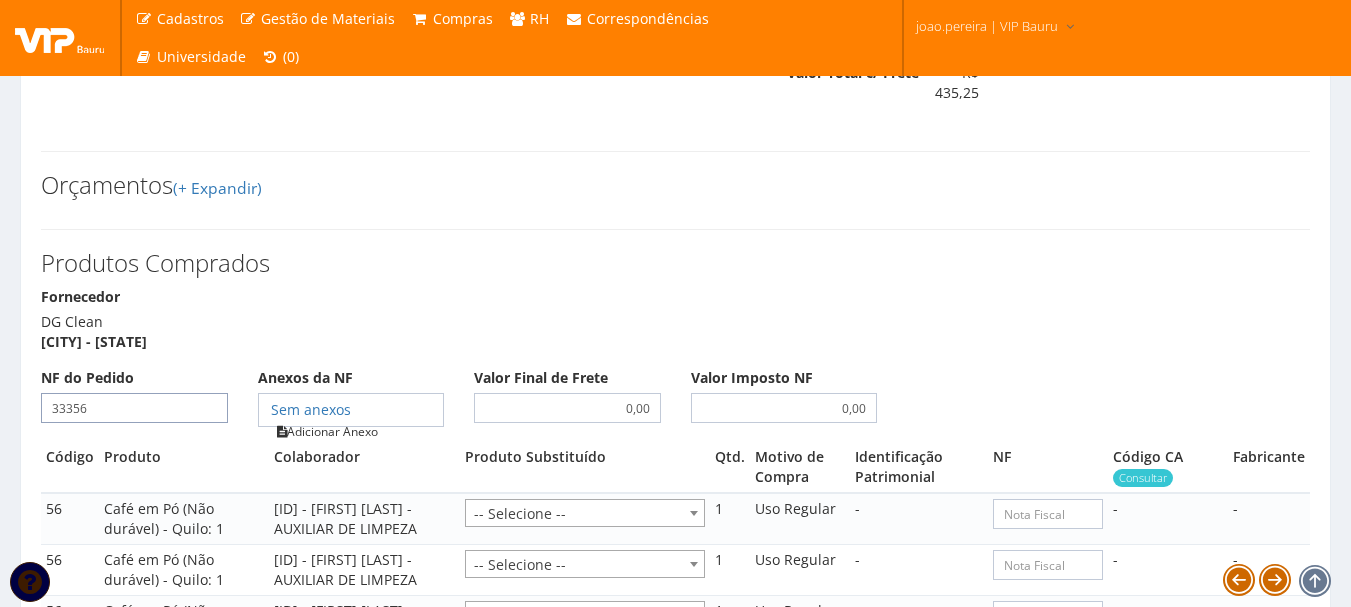 type on "33356" 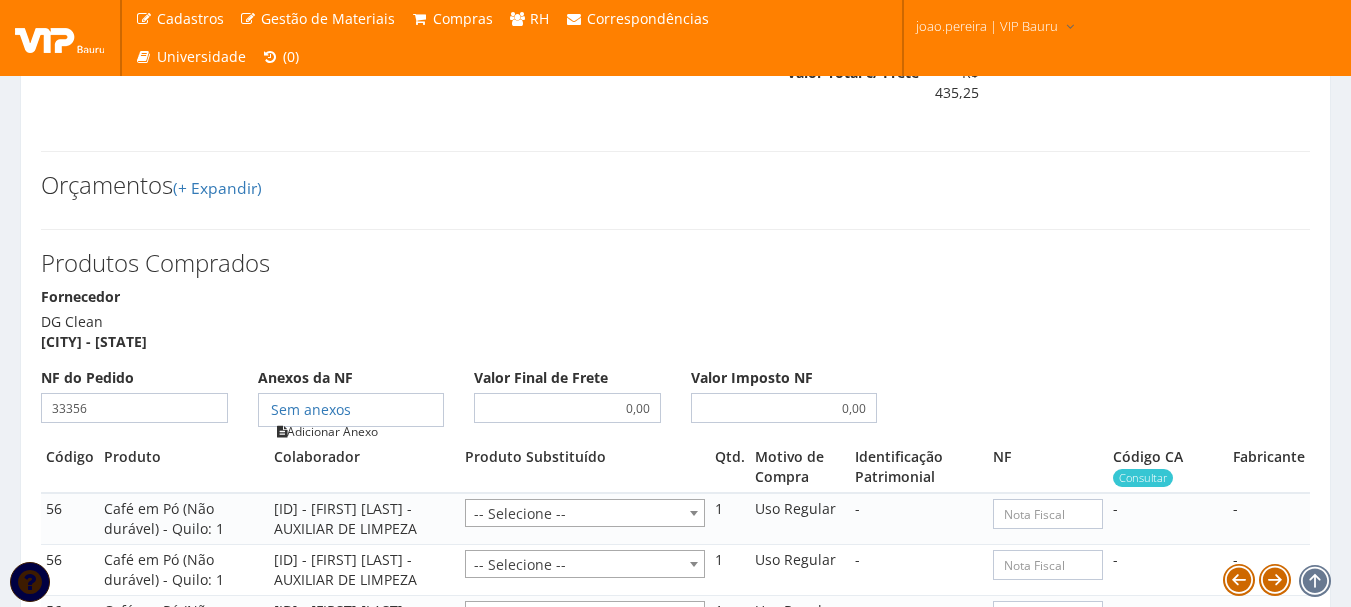 type on "33356" 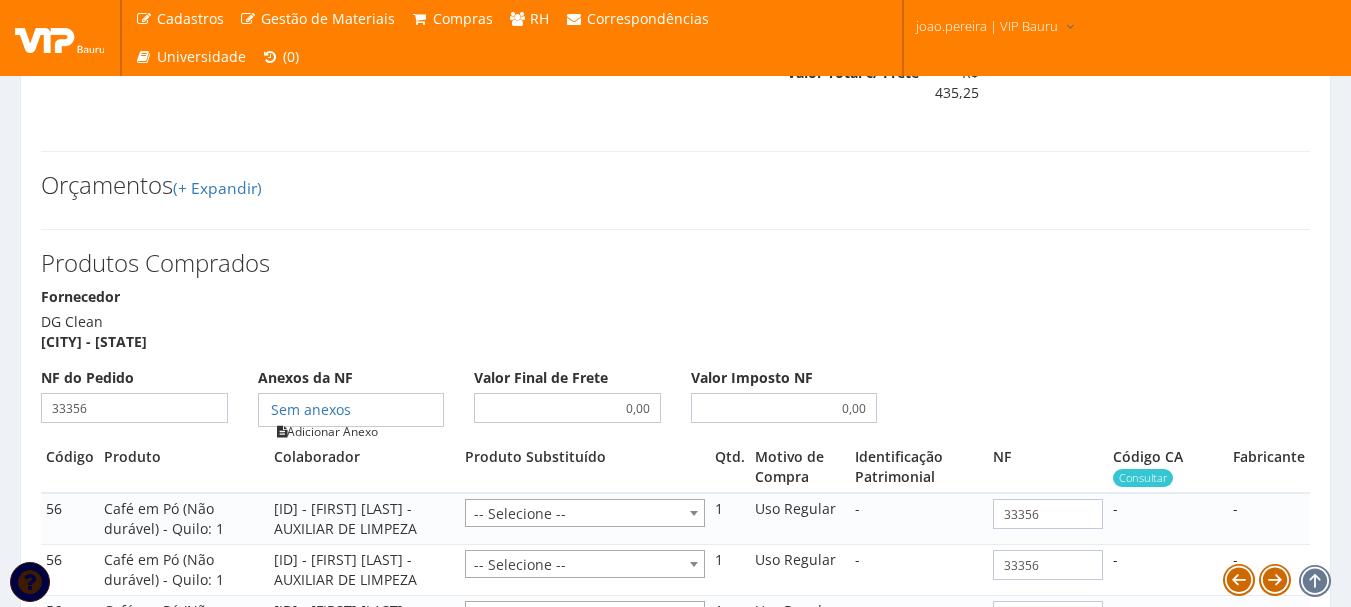 type on "33356" 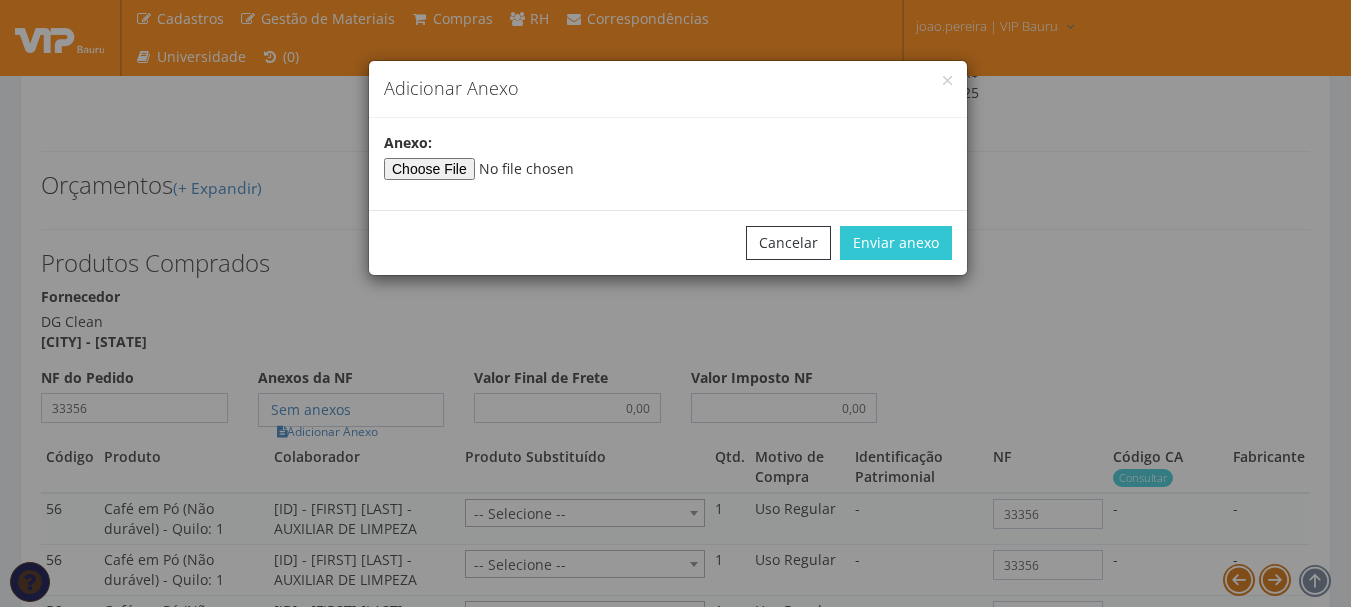 click on "Anexo:" at bounding box center [668, 164] 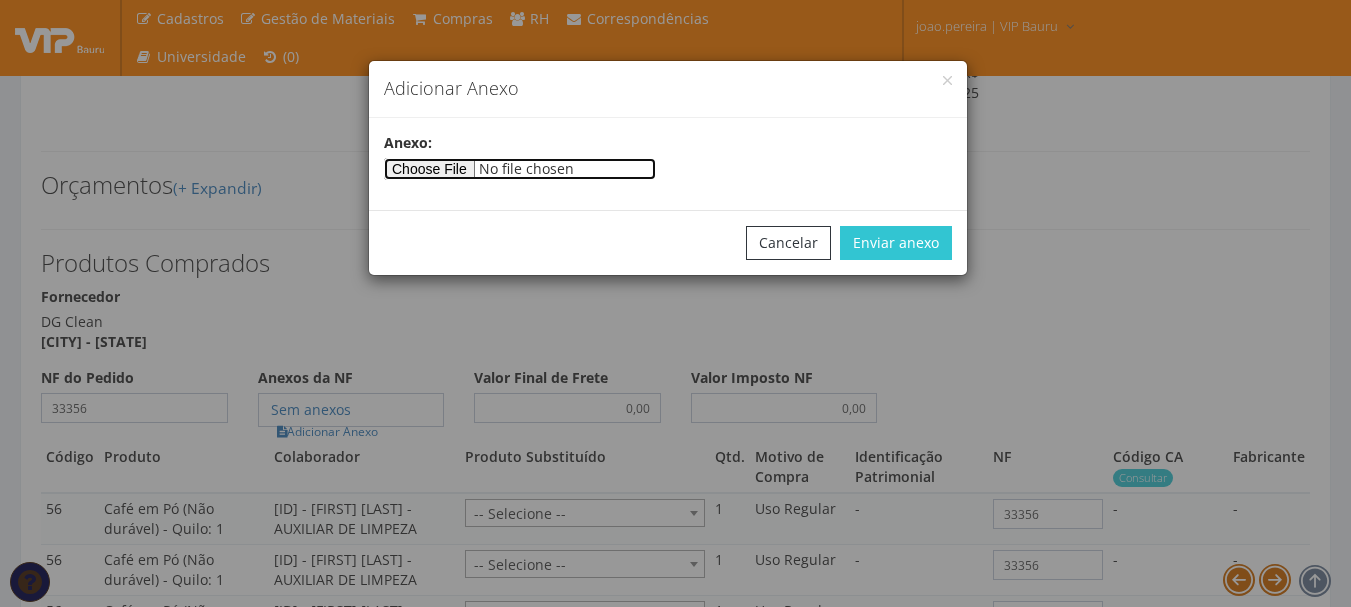 click at bounding box center [520, 169] 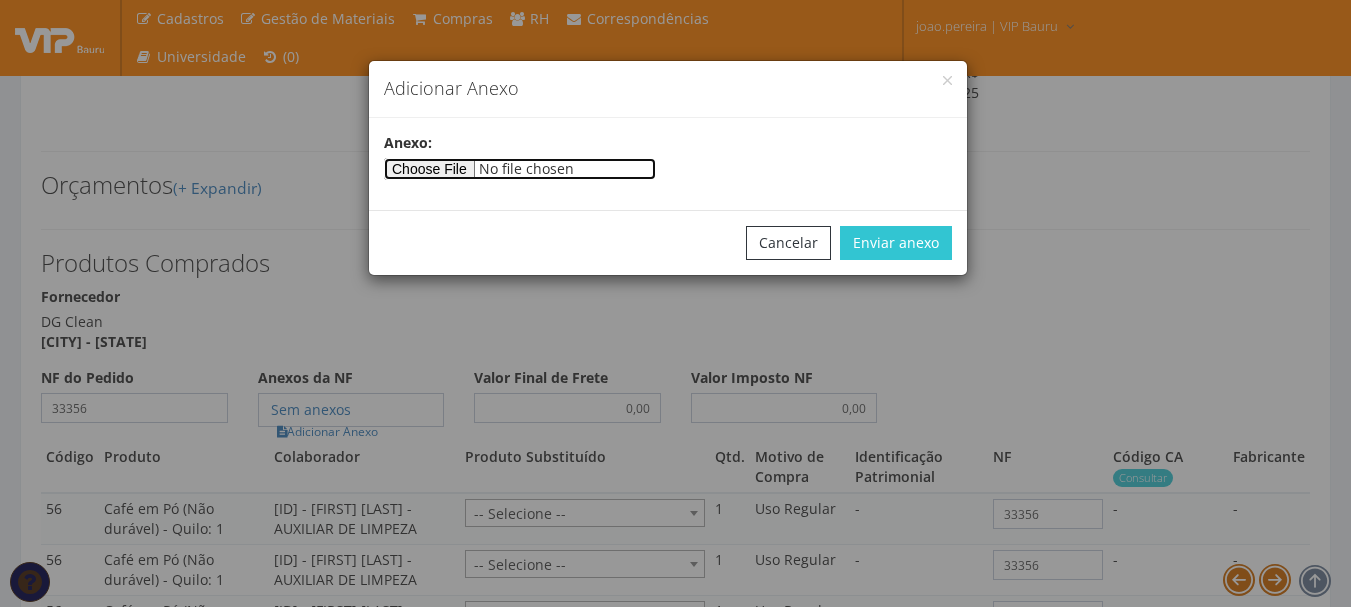 type on "C:\fakepath\33356-995.pdf" 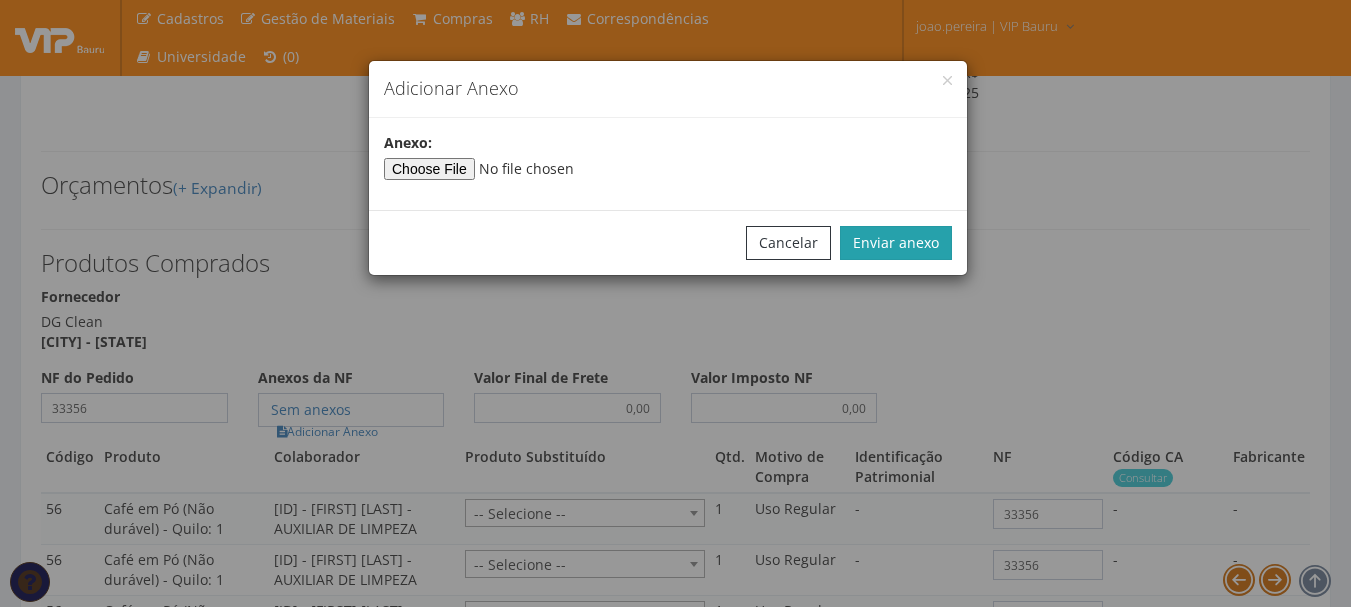 click on "Enviar anexo" at bounding box center (896, 243) 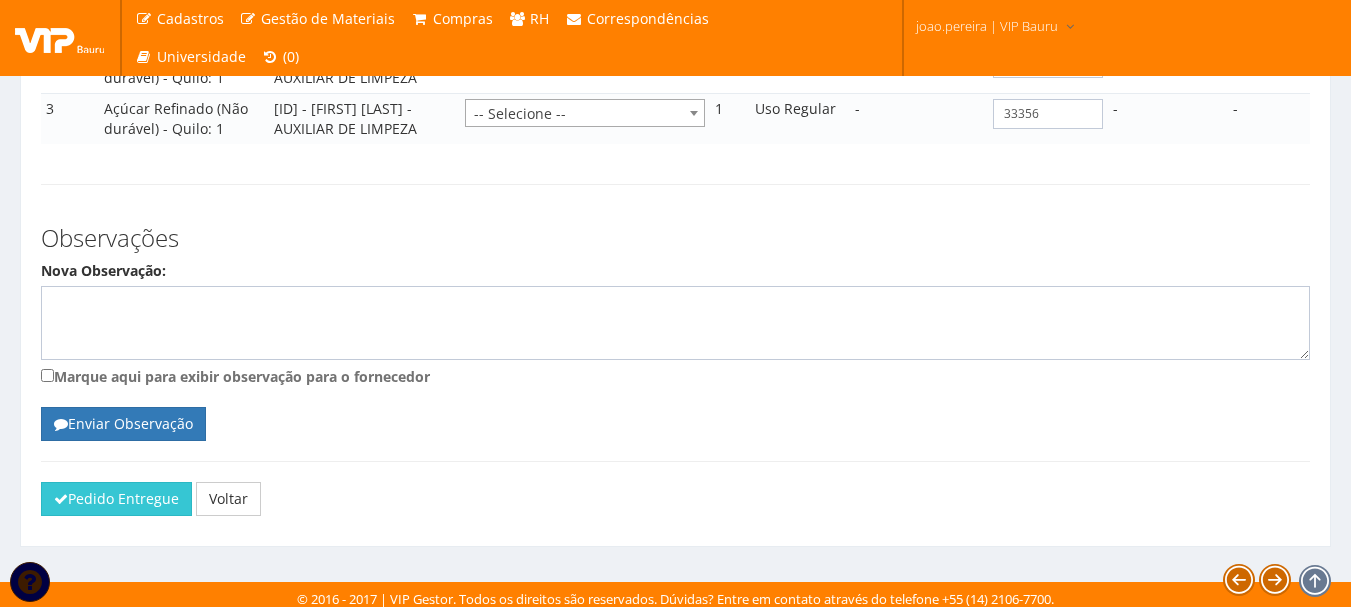 scroll, scrollTop: 2144, scrollLeft: 0, axis: vertical 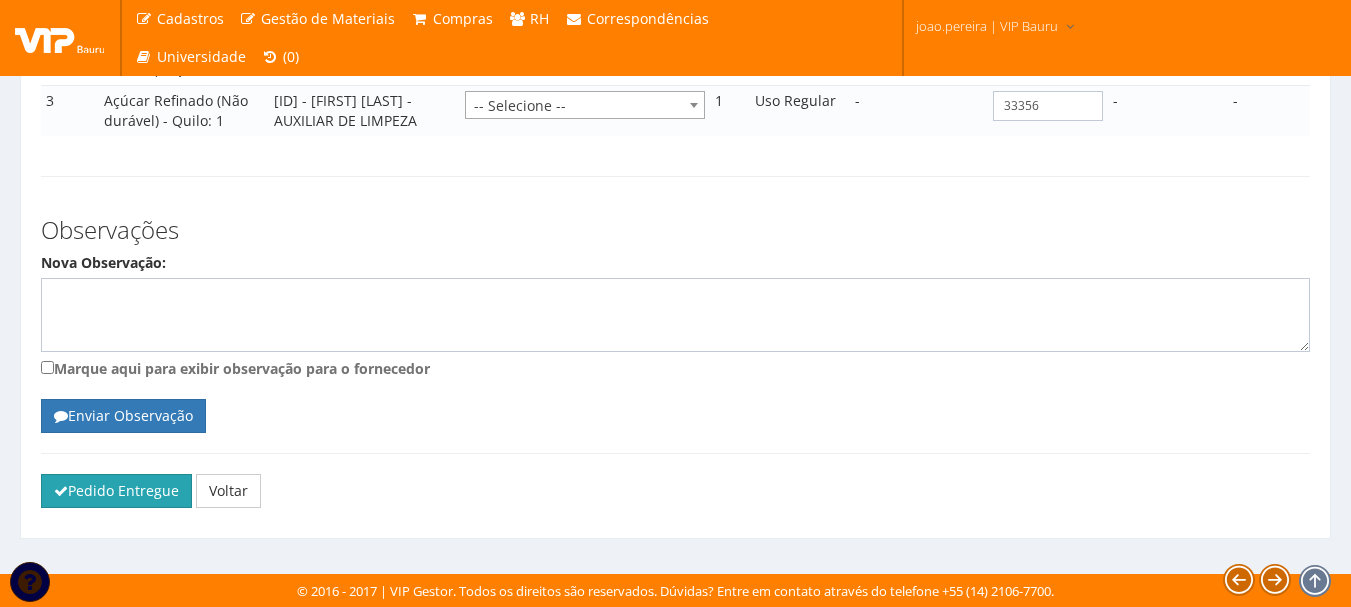 click on "Pedido Entregue" at bounding box center [116, 491] 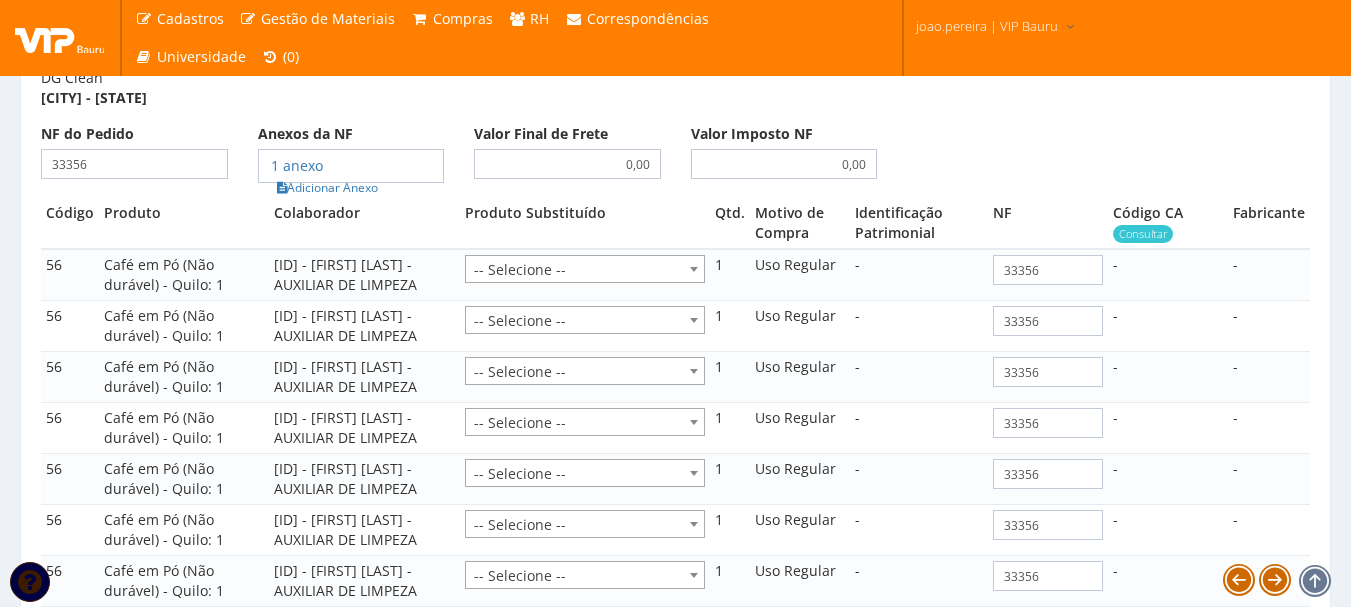 scroll, scrollTop: 1044, scrollLeft: 0, axis: vertical 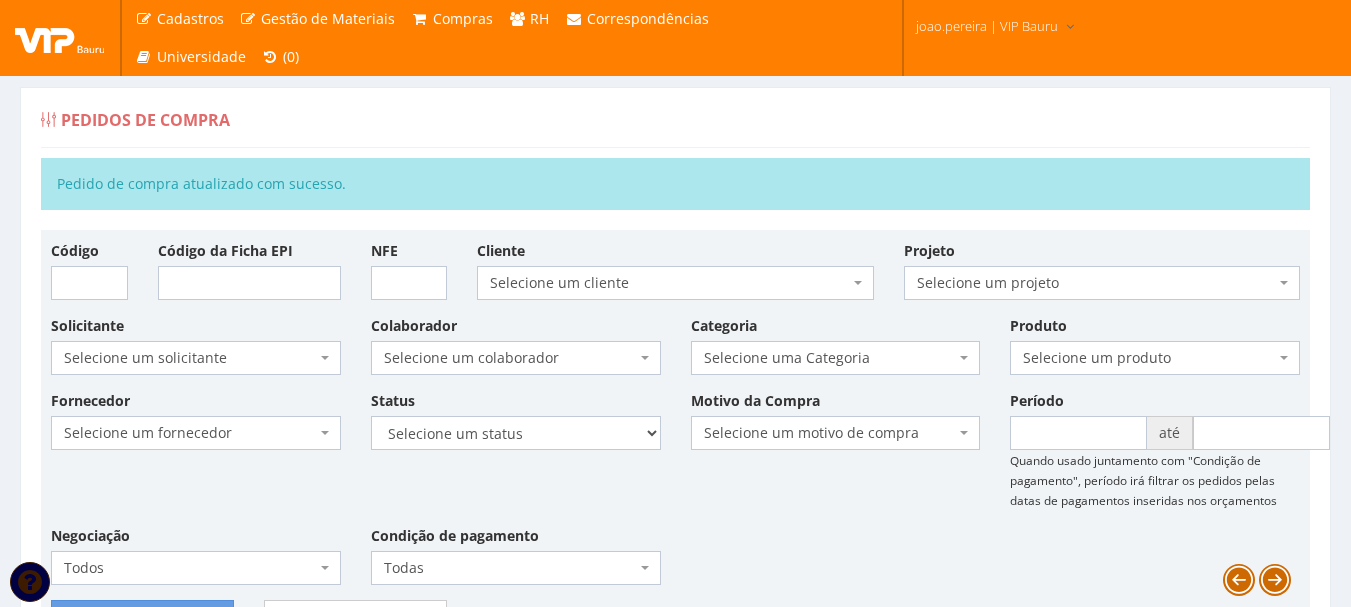 click on "Fornecedor
Selecione um fornecedor ******** ******** 1000 MARCAS BRASIL 123 MILHAS 2WD SOLUÇÕES E CONTROLES DE PRAGAS 4SHOW COMERCIO DE ELETRONICOS LTDA 50 Hotel A C A DIAS COMERCIAL A Centro Oeste Tubos e Conexões A F M DE MELO ME A FLORA SAVASSI LTDA A INDUSTRIAL A R G3 TELECOM ASSOCIADOS LTDA A Z ELETRICOS A. S. COELHO A.F.P. TRANSPORTES CONFIANCA LTDA A2L-EPI LTDA Abate Imunizacao de Ambientes e Servicos Ltda Abra Promocional Abrafer ABSOLUTA EQUIPAMENTOS E SERVICOS ABSOLUTTASHOP AC CARPINTARIA, REFORMAS EM GERAL Ac Coelho Acacia Medicina do Trabalho - Uberlândia MG ACACIA UBERABA MEDICINA DO TRABALHO Ação Med Acaso Impressões Acbz Importação e Comércio Ltda AÇO E AÇO VERGALHOES LTDA Açojota Bauru ACQUAECO WASH Adailton de Jesus Santos ADALBERTO CHAVES E CARIMBOS ADEGRAF ETIQUETAS ADESIVAS LTDA Adelpack Fitas Adesivas Adelson Feiras e Eventos LTDA ADEMAQ IND. E COM DE EQUIPAMENTOS PARA ESCRITÓRIO LTDA - EPP Ademar Pedro de Godoi - Me ADENILSON APARECIDO SILVEIRA E SOUZA ALIMPA" at bounding box center (675, 495) 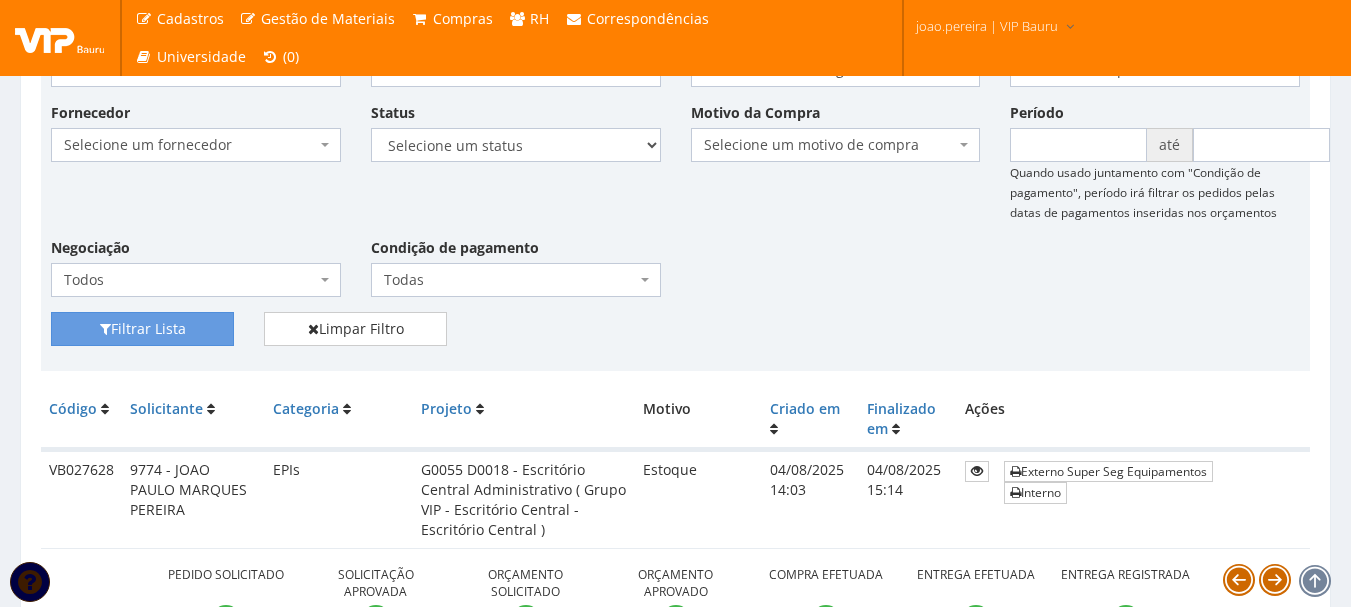 scroll, scrollTop: 100, scrollLeft: 0, axis: vertical 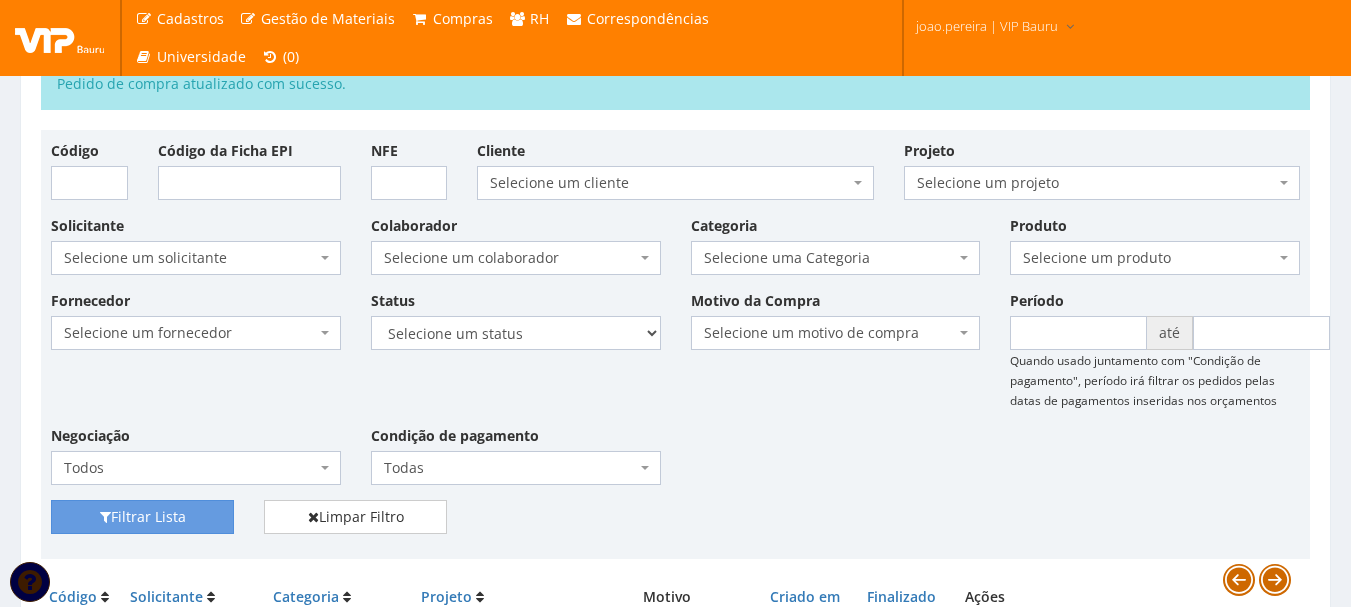 click on "Fornecedor
Selecione um fornecedor ******** ******** 1000 MARCAS BRASIL 123 MILHAS 2WD SOLUÇÕES E CONTROLES DE PRAGAS 4SHOW COMERCIO DE ELETRONICOS LTDA 50 Hotel A C A DIAS COMERCIAL A Centro Oeste Tubos e Conexões A F M DE MELO ME A FLORA SAVASSI LTDA A INDUSTRIAL A R G3 TELECOM ASSOCIADOS LTDA A Z ELETRICOS A. S. COELHO A.F.P. TRANSPORTES CONFIANCA LTDA A2L-EPI LTDA Abate Imunizacao de Ambientes e Servicos Ltda Abra Promocional Abrafer ABSOLUTA EQUIPAMENTOS E SERVICOS ABSOLUTTASHOP AC CARPINTARIA, REFORMAS EM GERAL Ac Coelho Acacia Medicina do Trabalho - Uberlândia MG ACACIA UBERABA MEDICINA DO TRABALHO Ação Med Acaso Impressões Acbz Importação e Comércio Ltda AÇO E AÇO VERGALHOES LTDA Açojota Bauru ACQUAECO WASH Adailton de Jesus Santos ADALBERTO CHAVES E CARIMBOS ADEGRAF ETIQUETAS ADESIVAS LTDA Adelpack Fitas Adesivas Adelson Feiras e Eventos LTDA ADEMAQ IND. E COM DE EQUIPAMENTOS PARA ESCRITÓRIO LTDA - EPP Ademar Pedro de Godoi - Me ADENILSON APARECIDO SILVEIRA E SOUZA ALIMPA" at bounding box center (675, 395) 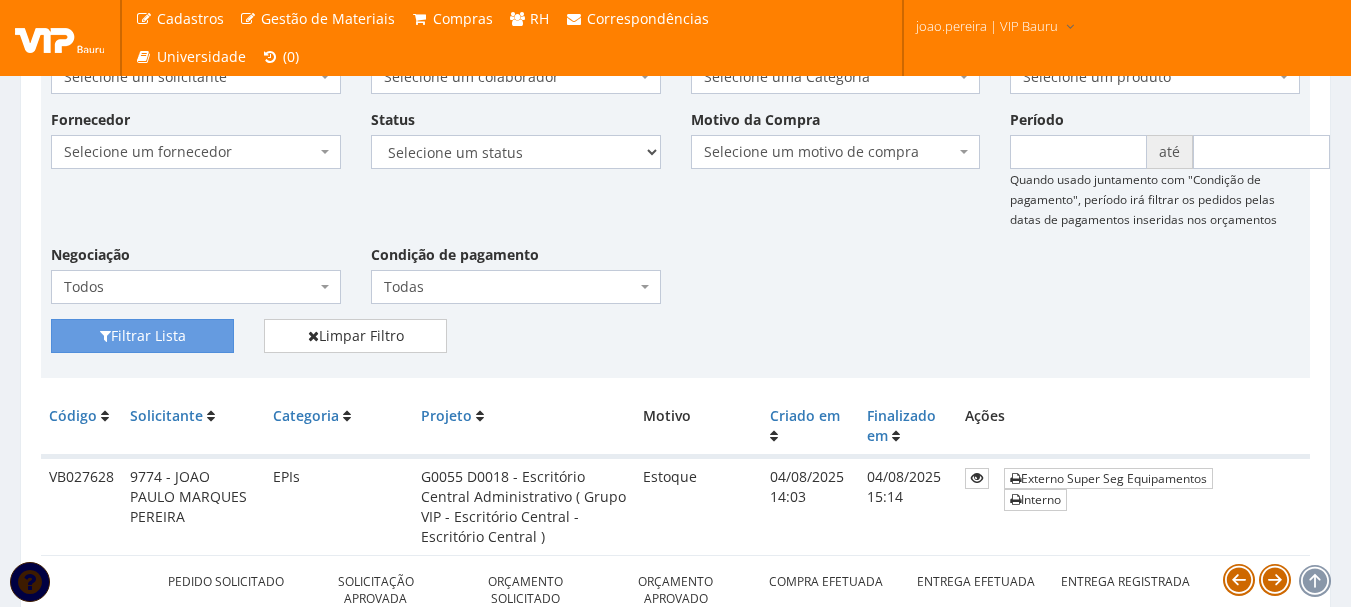scroll, scrollTop: 0, scrollLeft: 0, axis: both 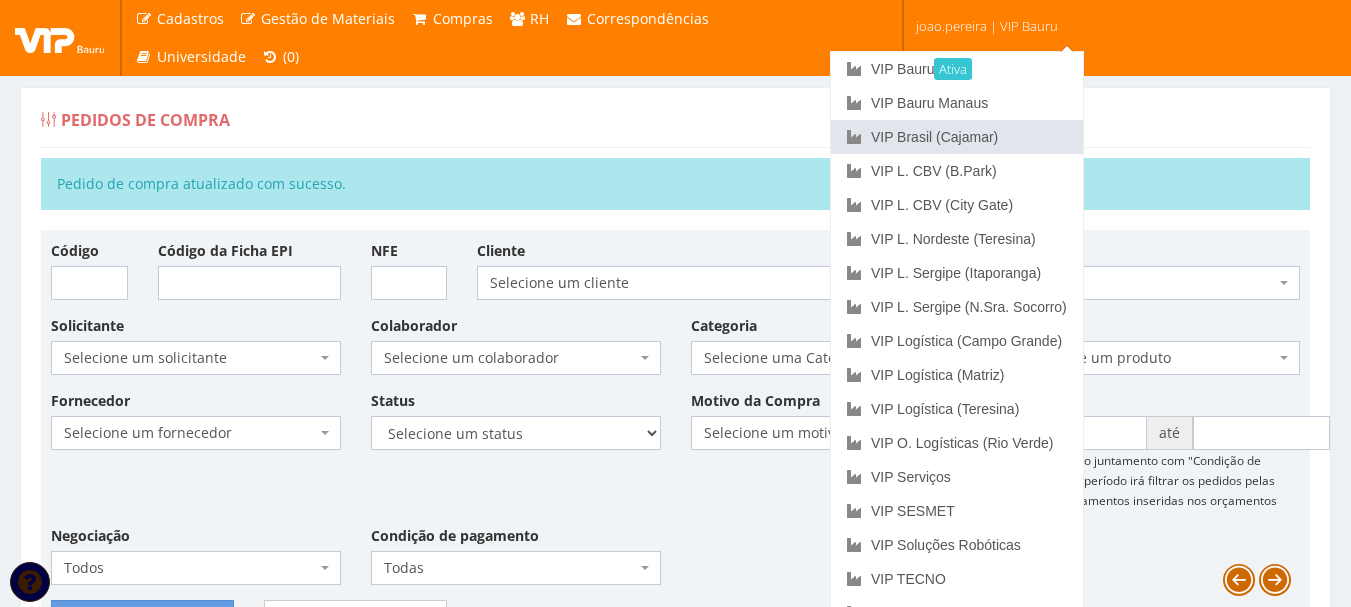 click on "VIP Brasil (Cajamar)" at bounding box center (957, 137) 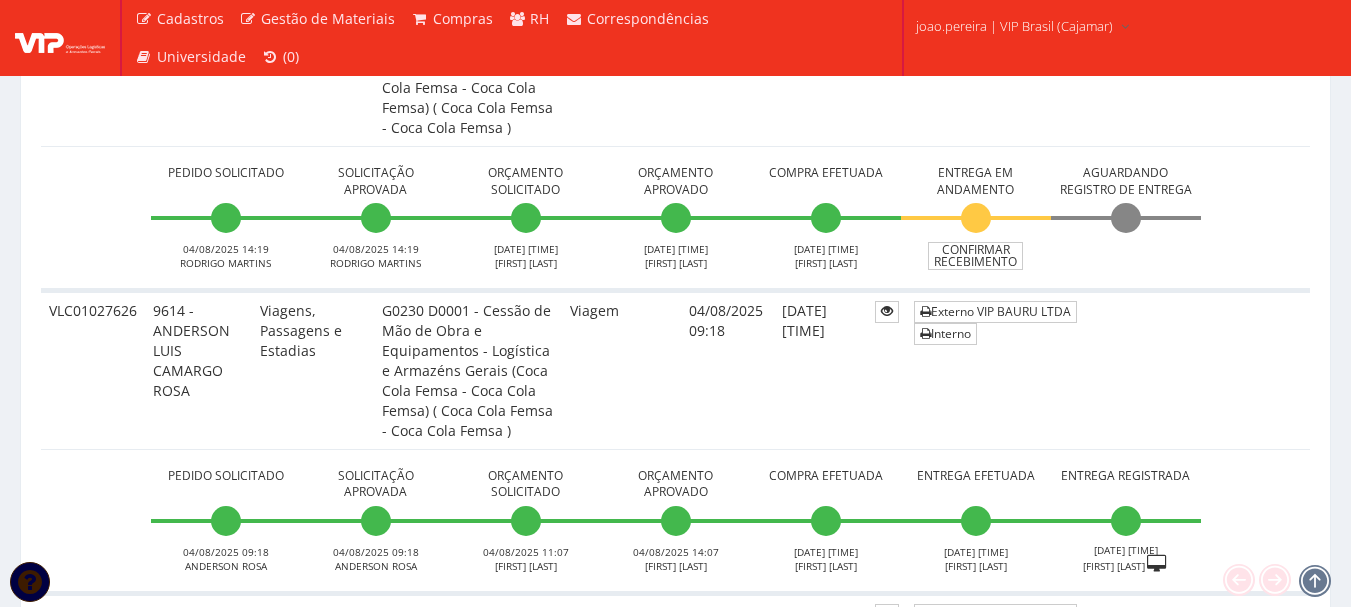 scroll, scrollTop: 800, scrollLeft: 0, axis: vertical 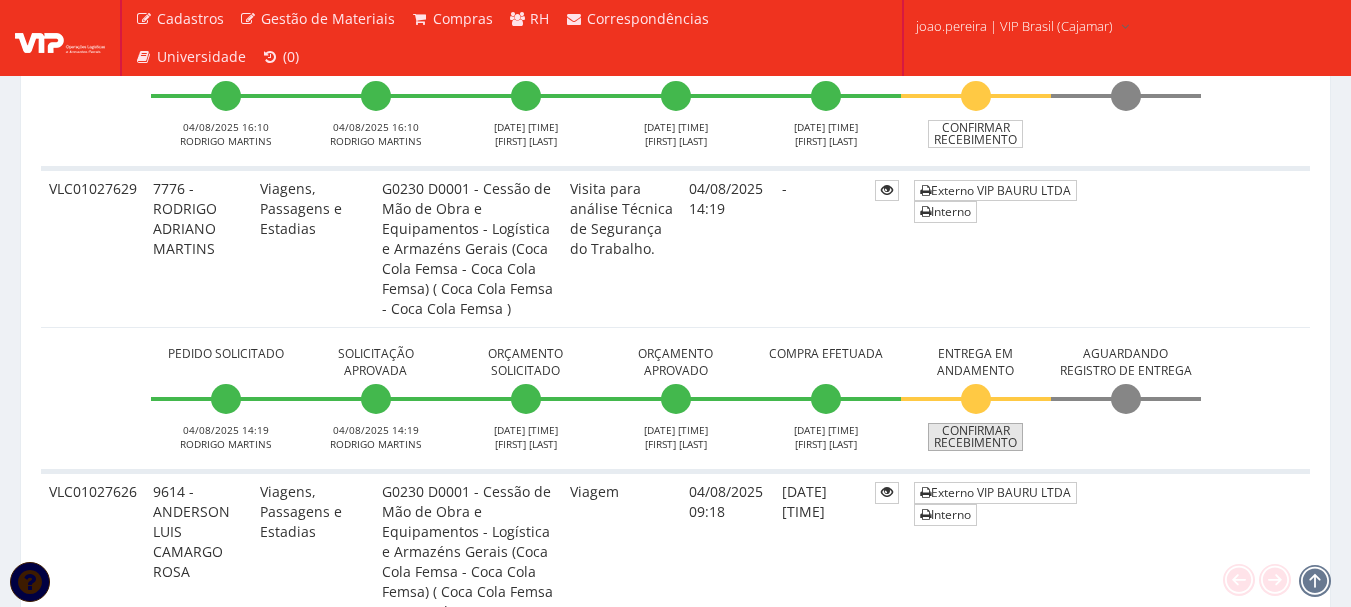 click on "Confirmar Recebimento" at bounding box center [975, 437] 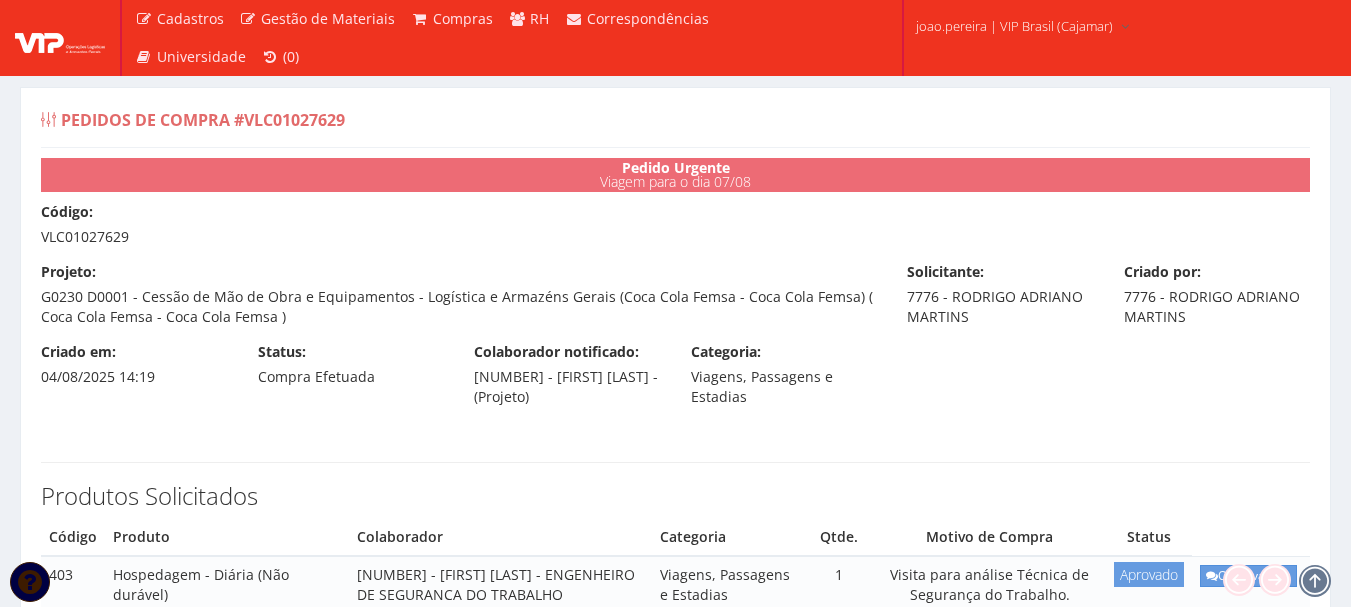 scroll, scrollTop: 0, scrollLeft: 0, axis: both 